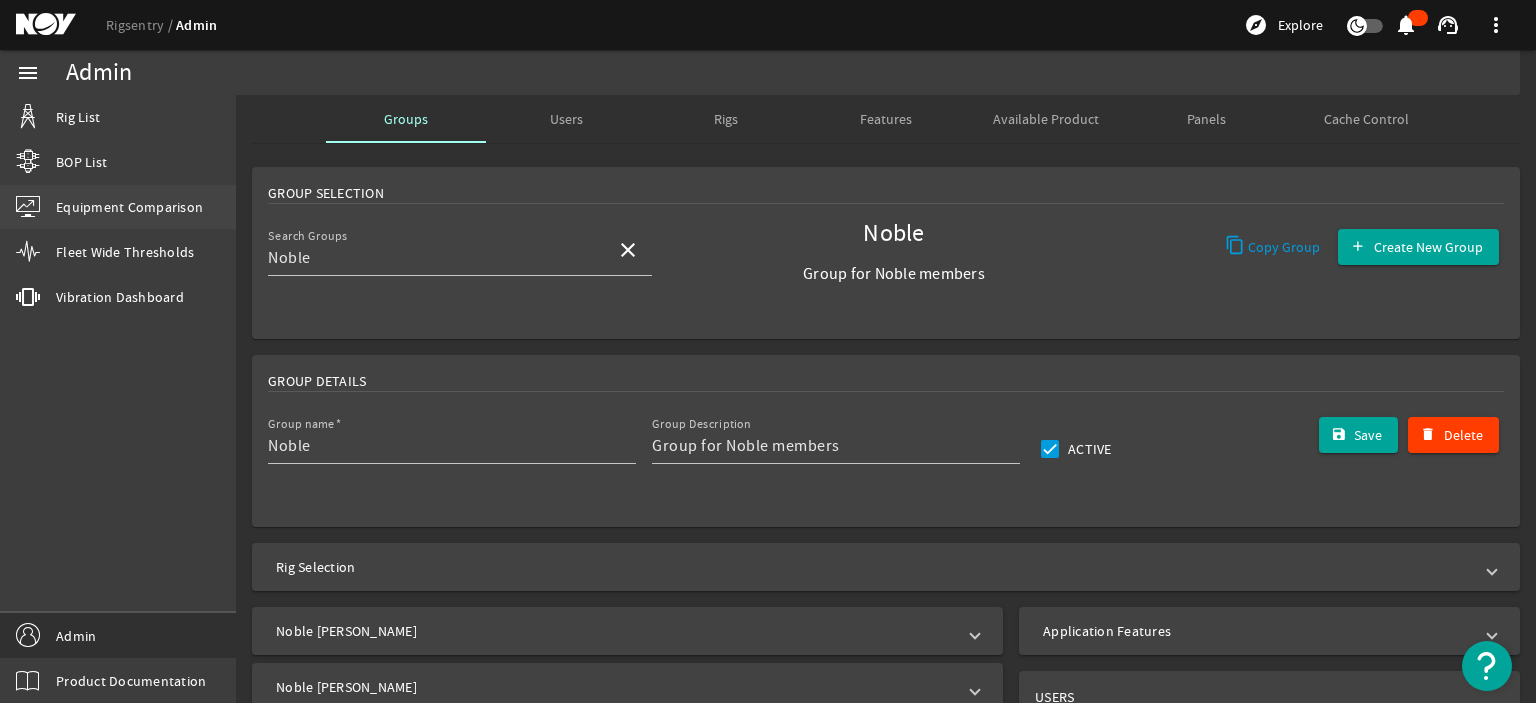 scroll, scrollTop: 0, scrollLeft: 0, axis: both 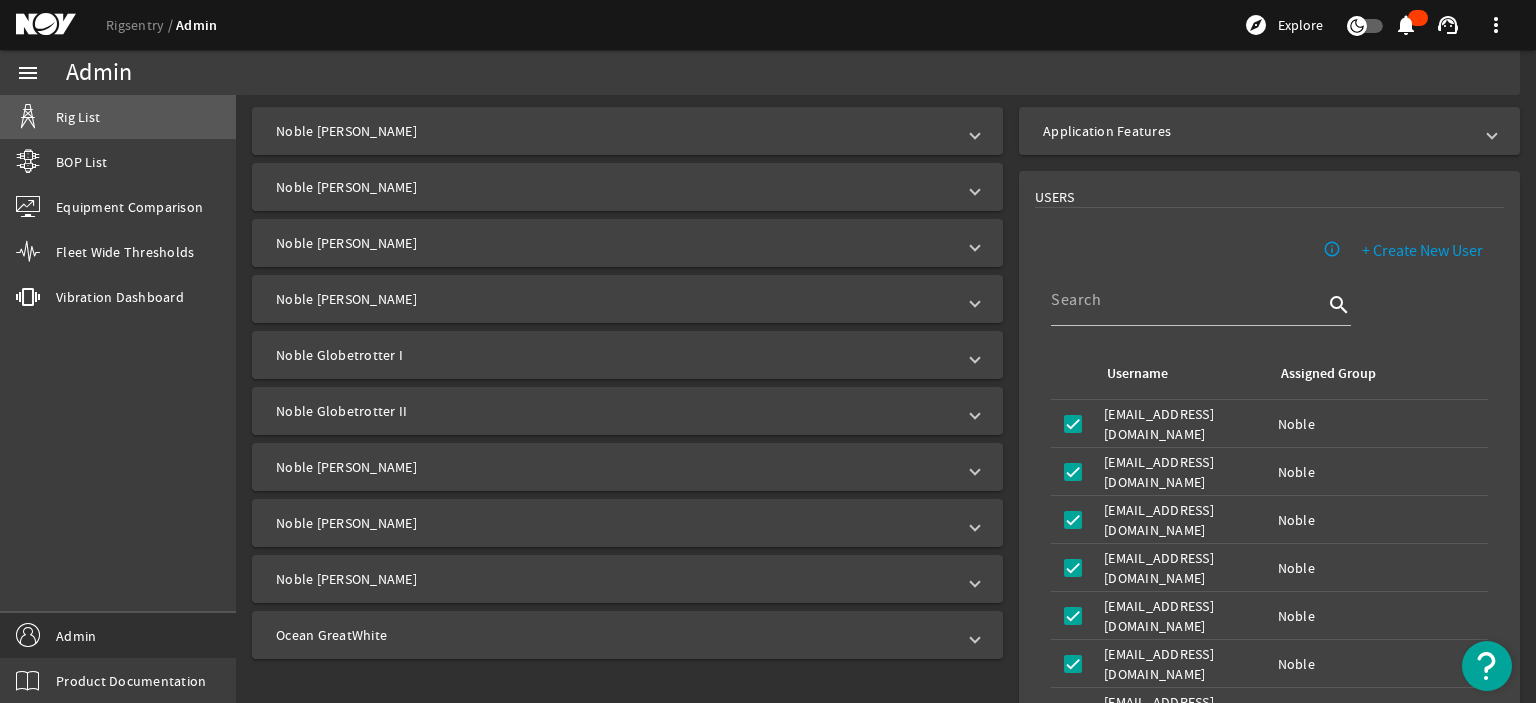 click on "Rig List" 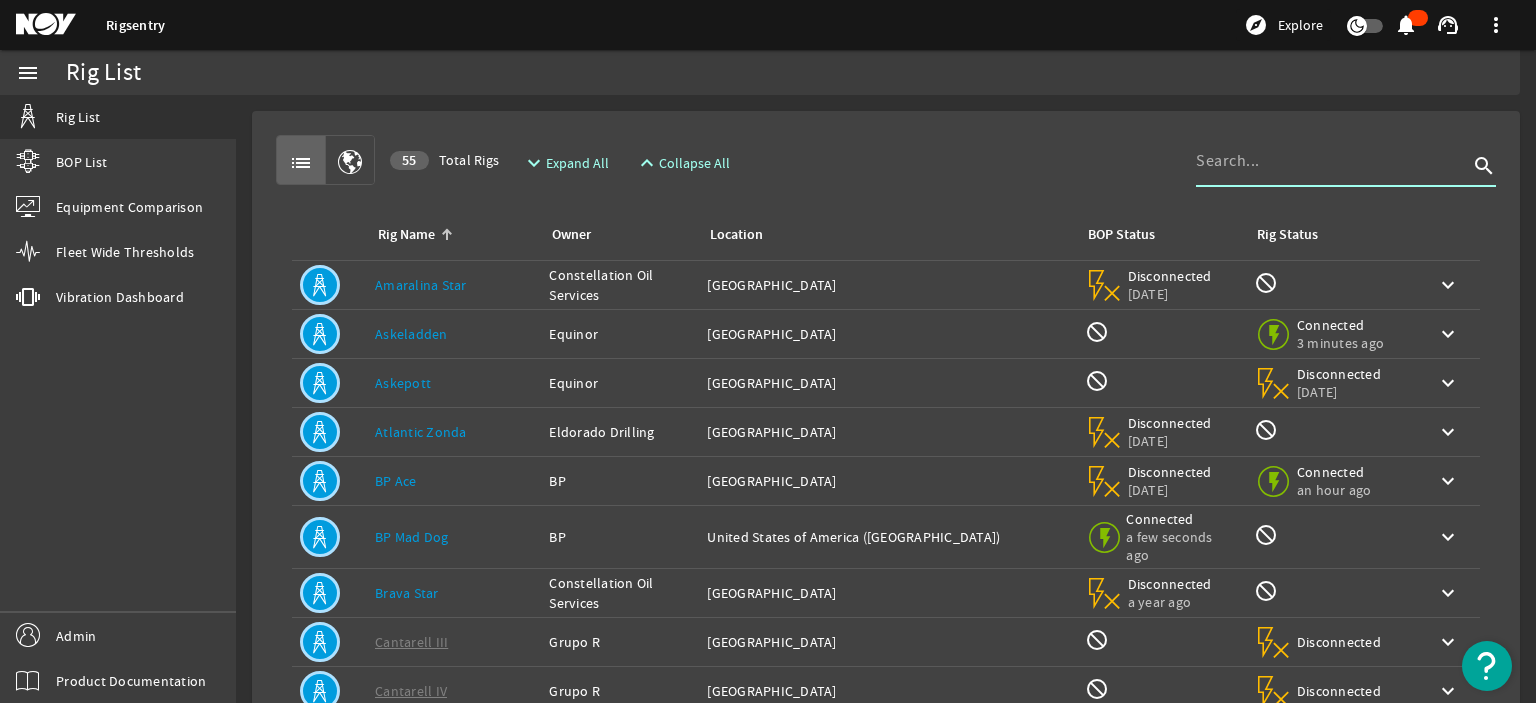 click at bounding box center [1332, 161] 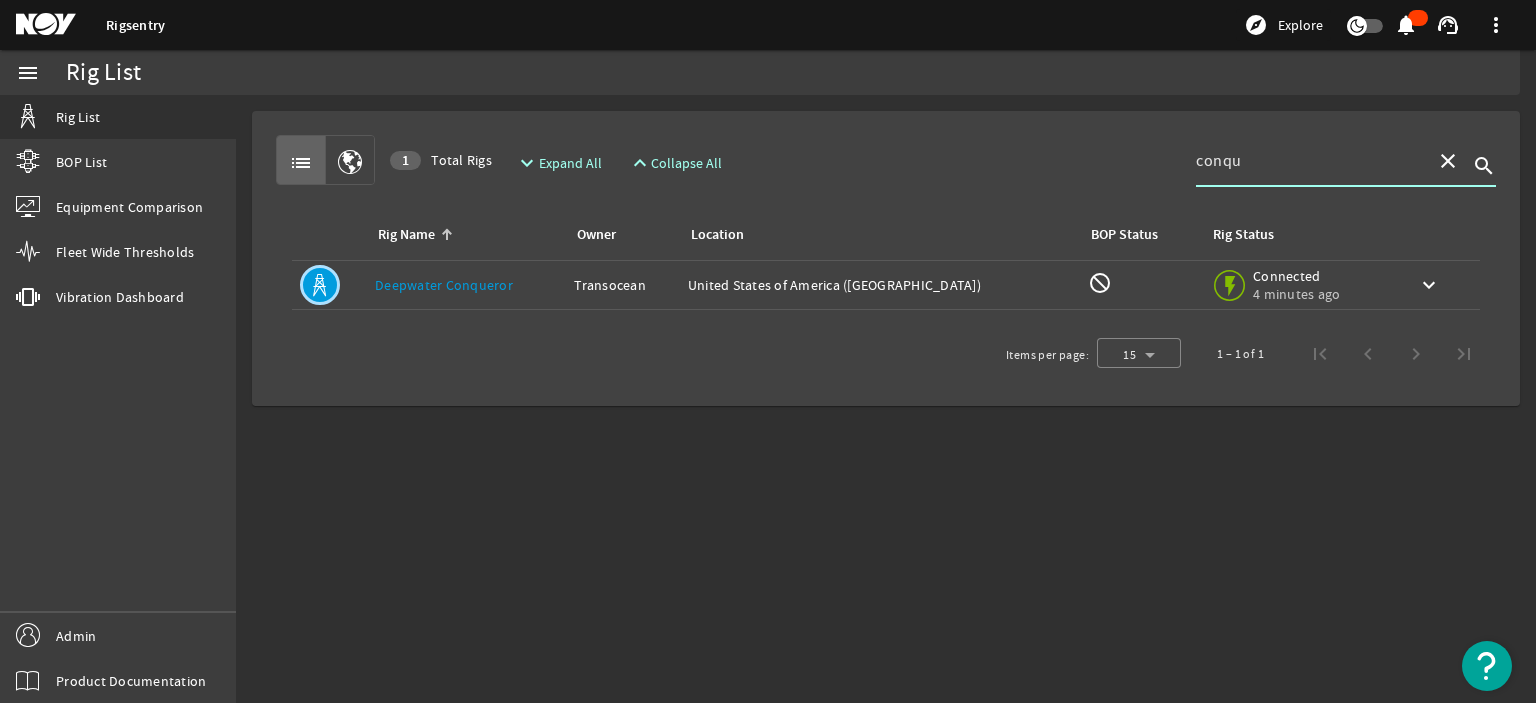 type on "conqu" 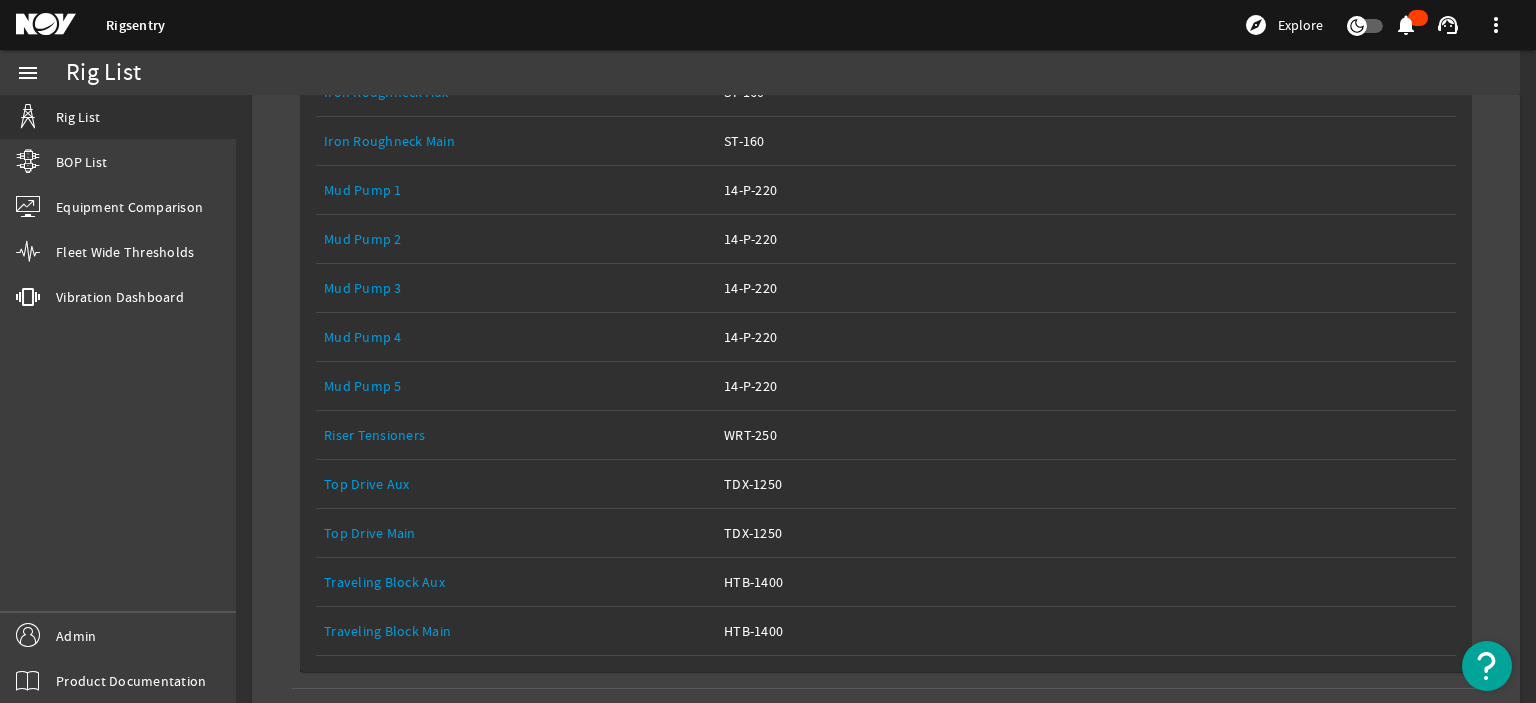 scroll, scrollTop: 732, scrollLeft: 0, axis: vertical 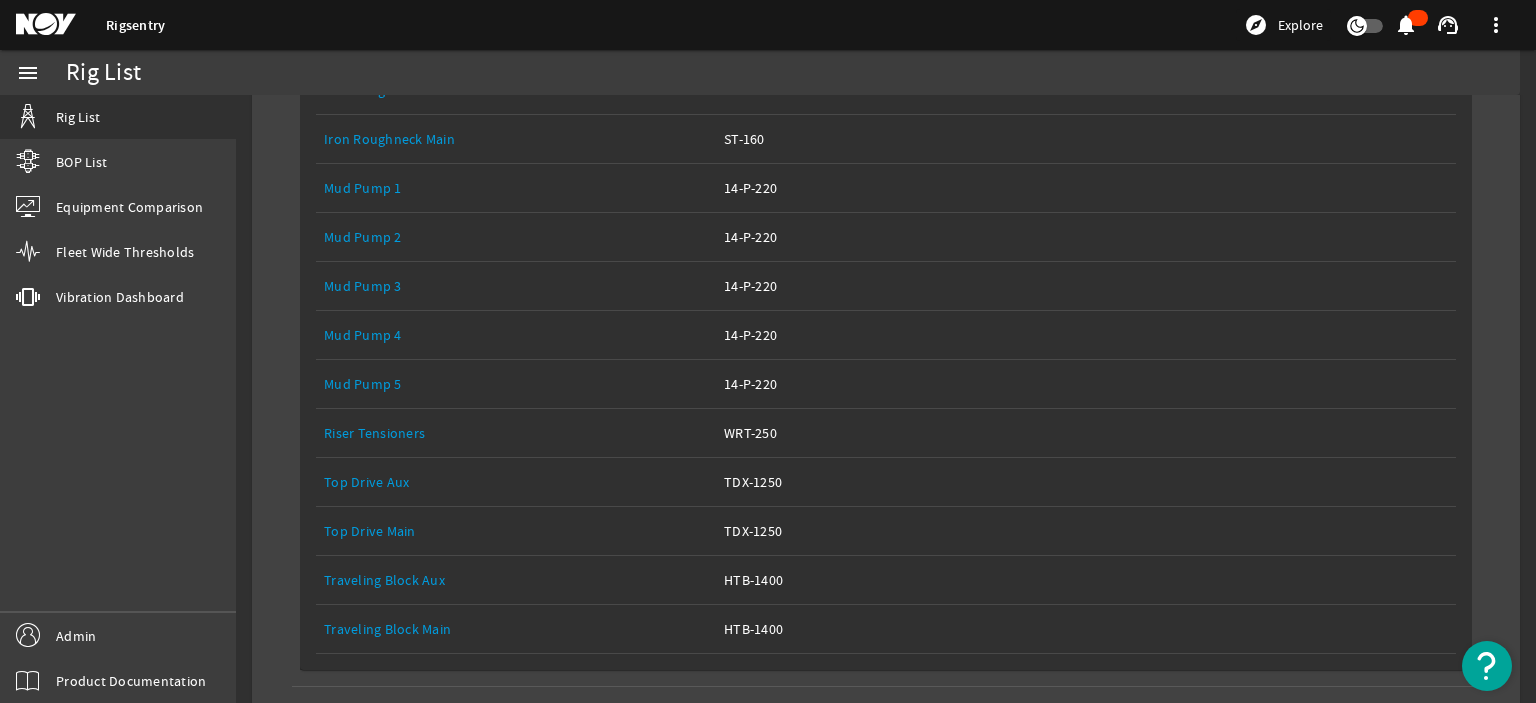 click on "Top Drive Main" 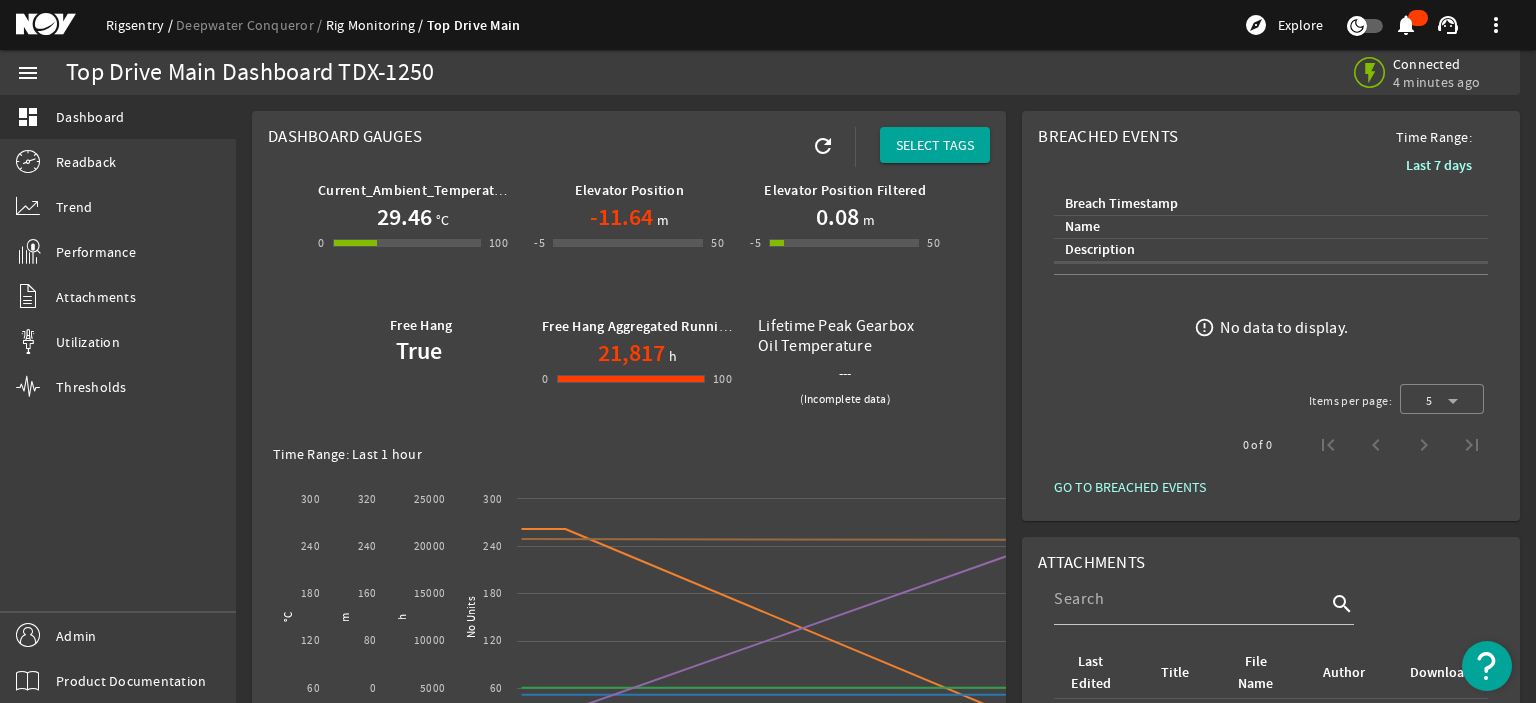 click on "Rigsentry" 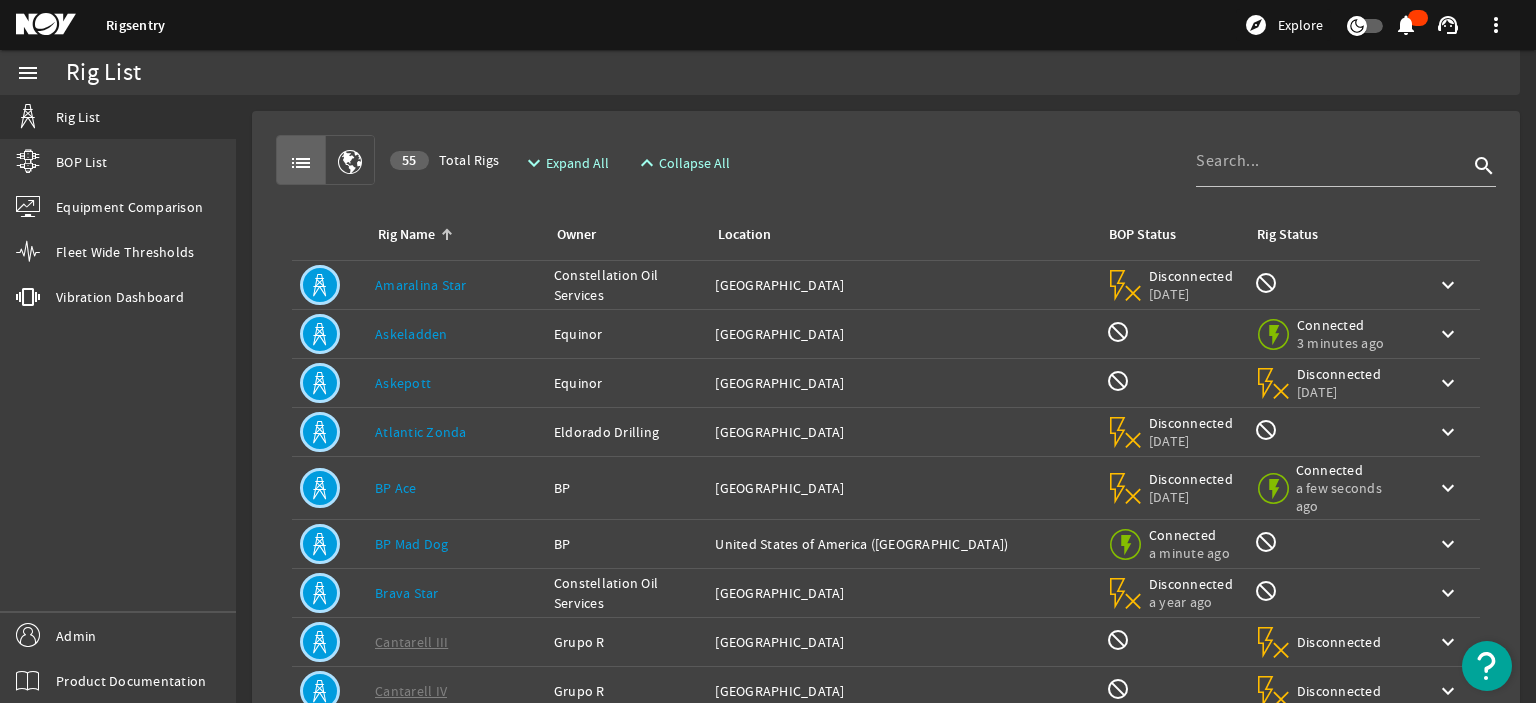 click on "Owner:   BP" 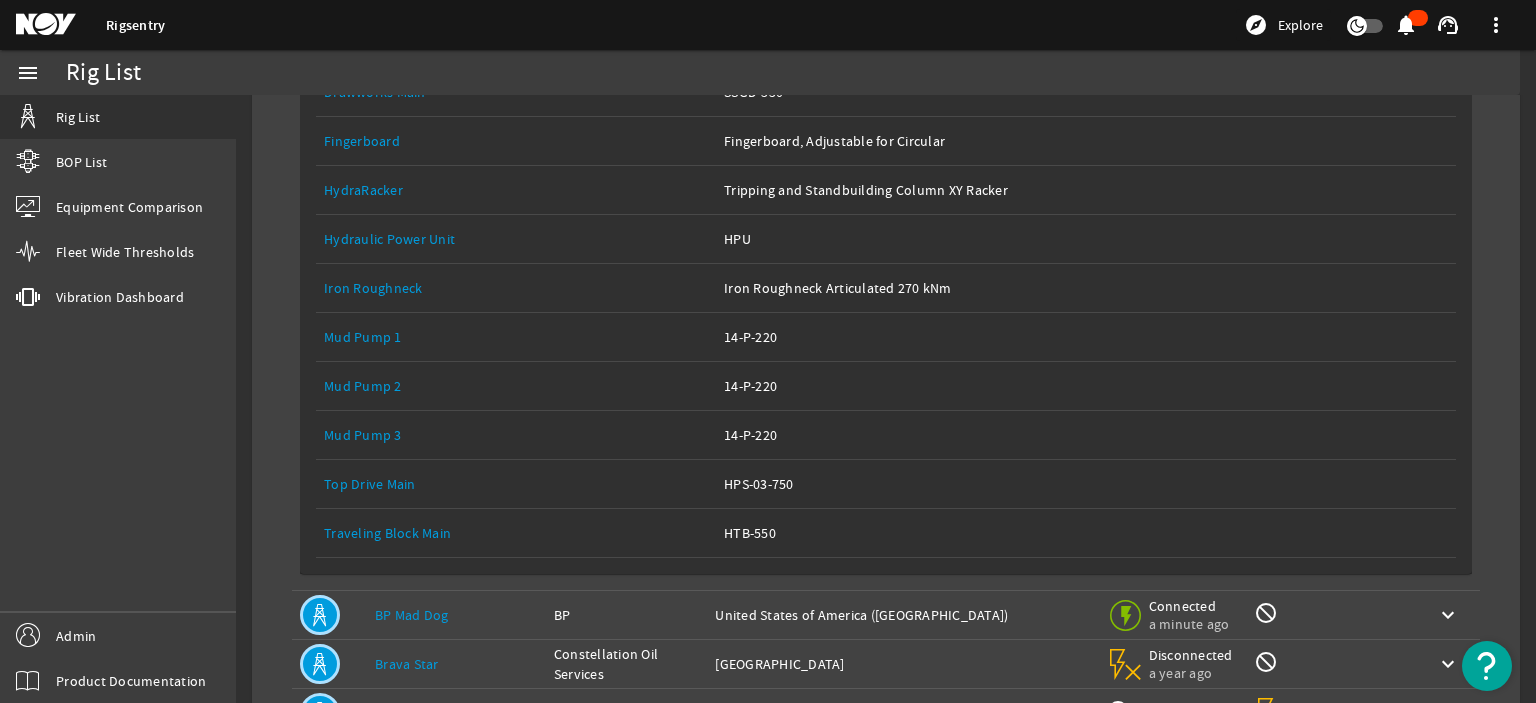 scroll, scrollTop: 672, scrollLeft: 0, axis: vertical 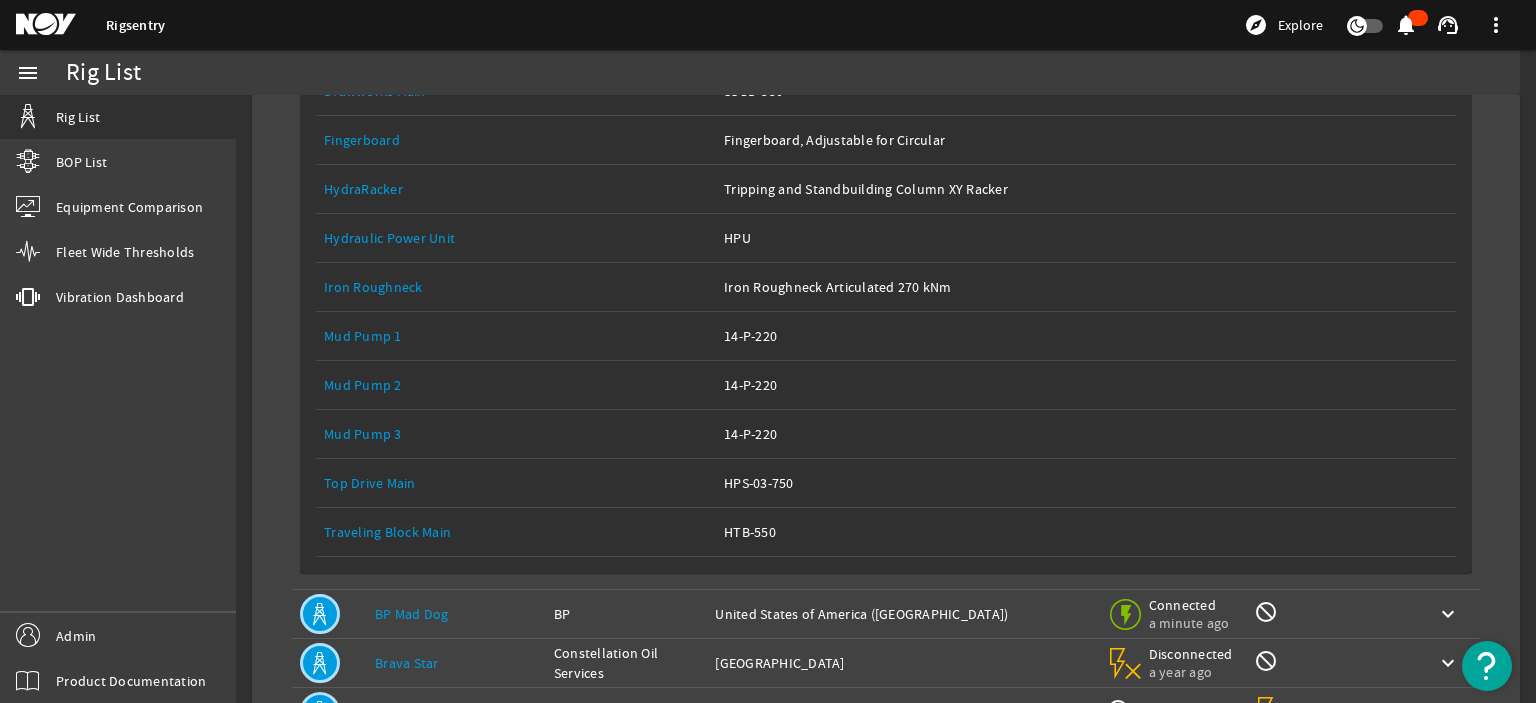click on "Top Drive Main" 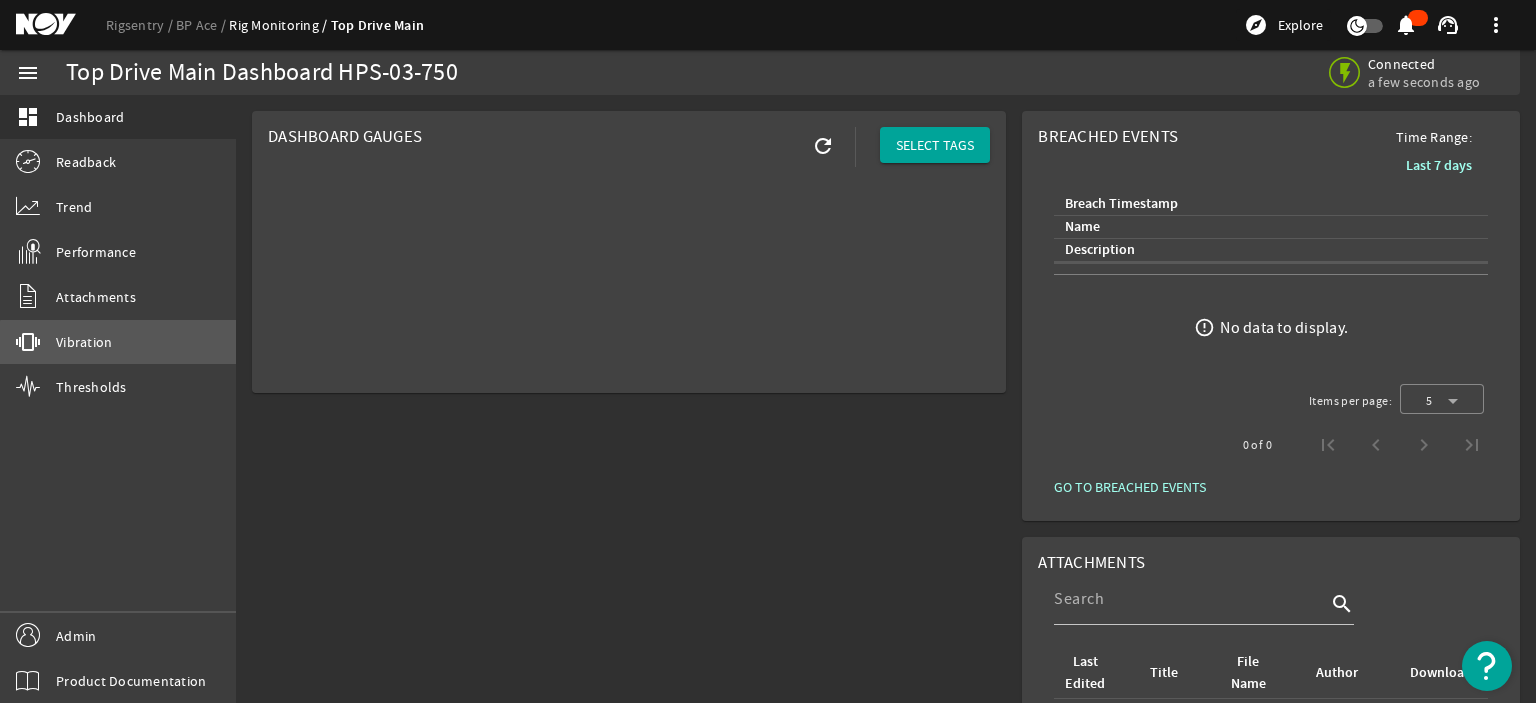 click on "vibration  Vibration" 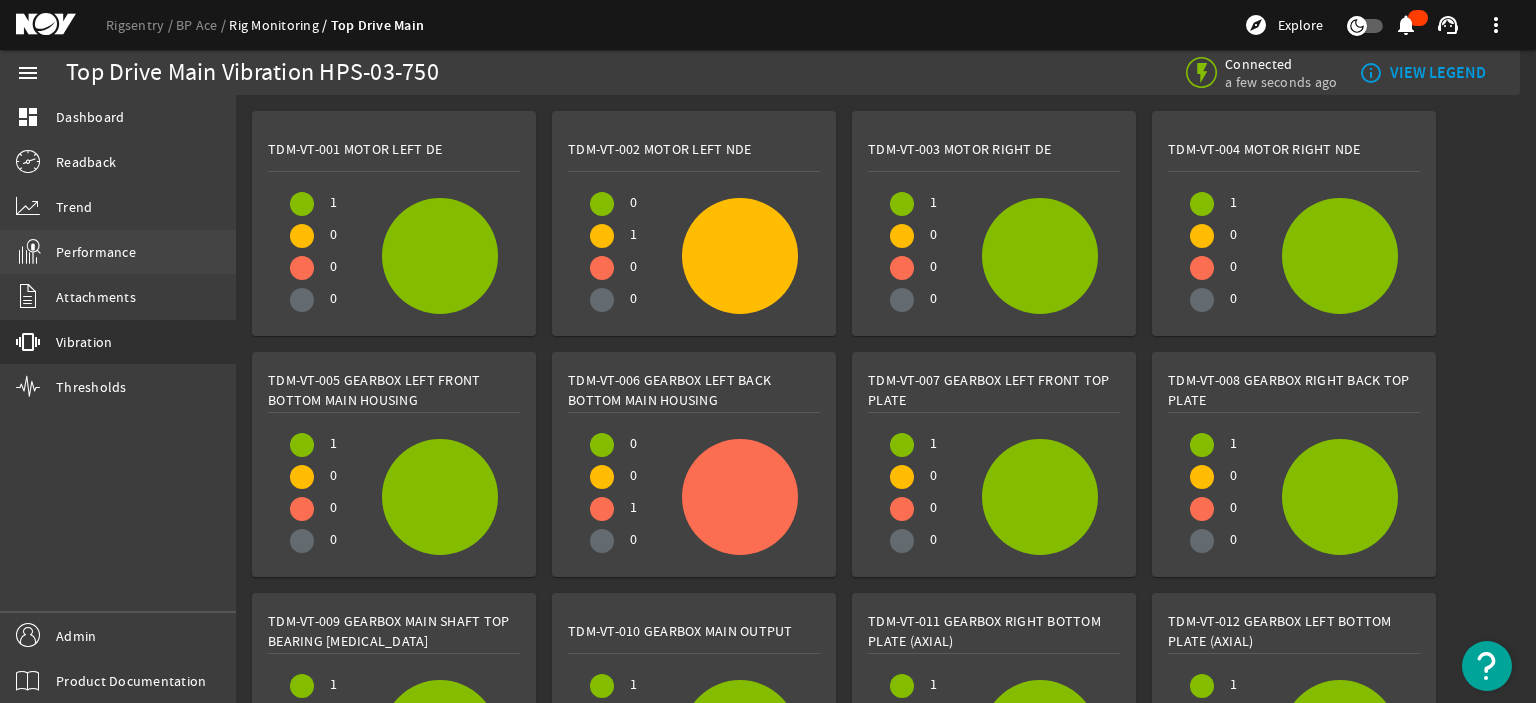 click on "Performance" 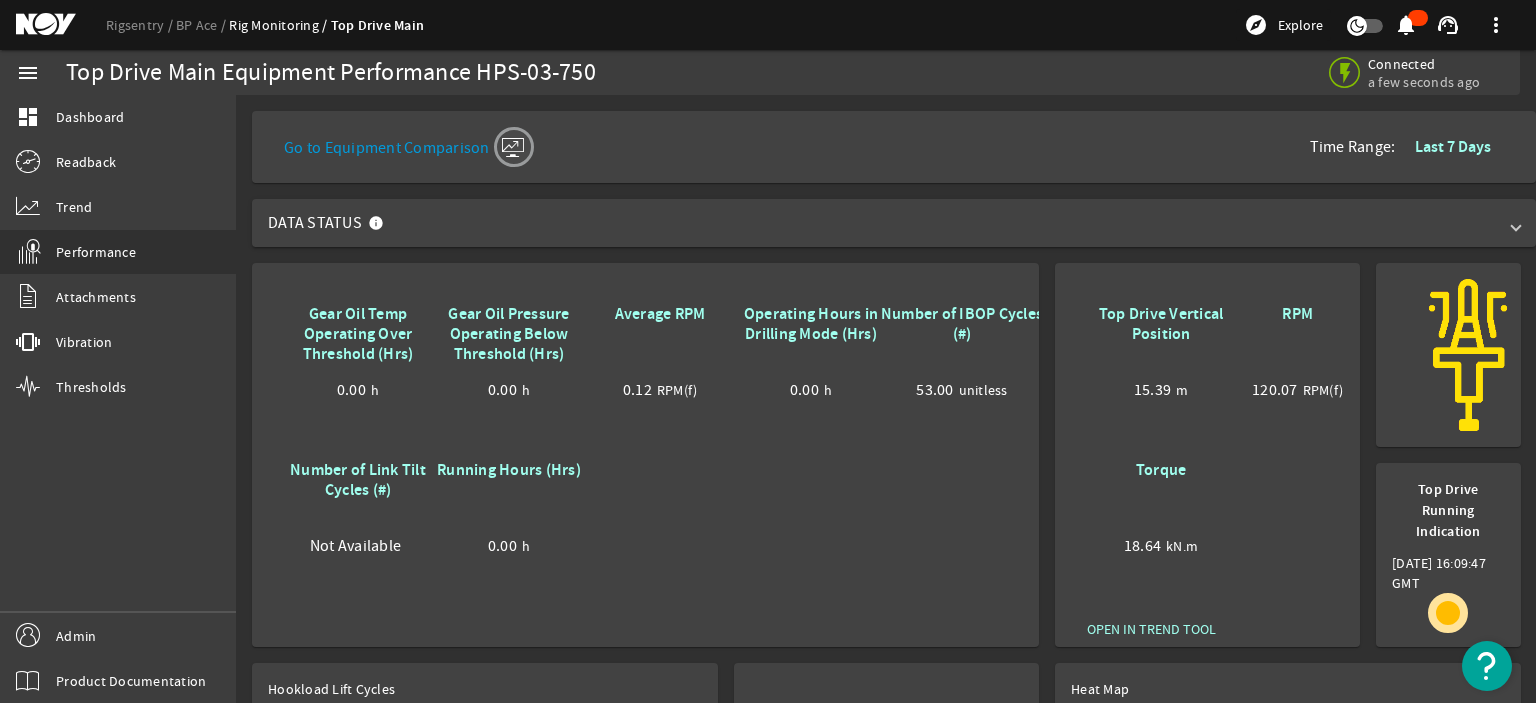 click on "Go to Equipment Comparison   Time Range:  Last 7 Days" 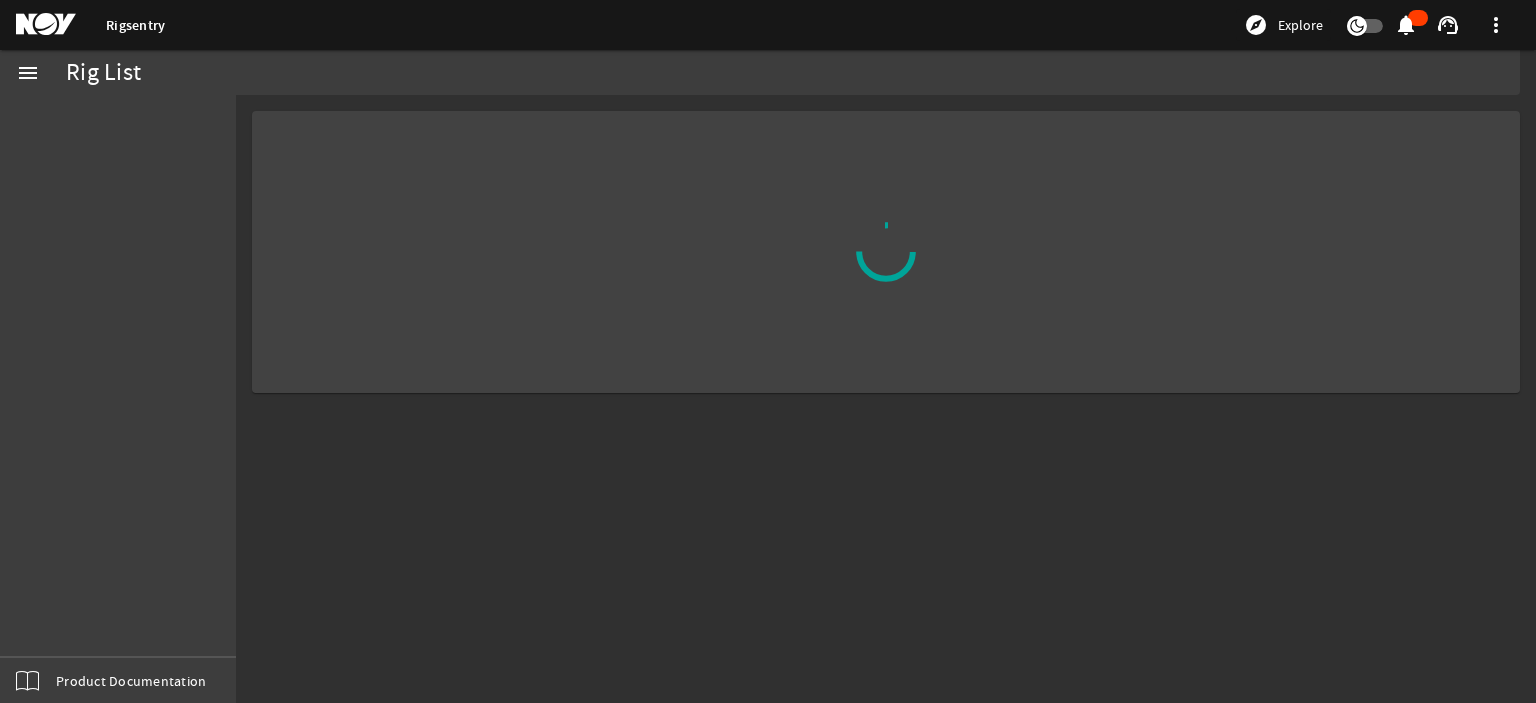 scroll, scrollTop: 0, scrollLeft: 0, axis: both 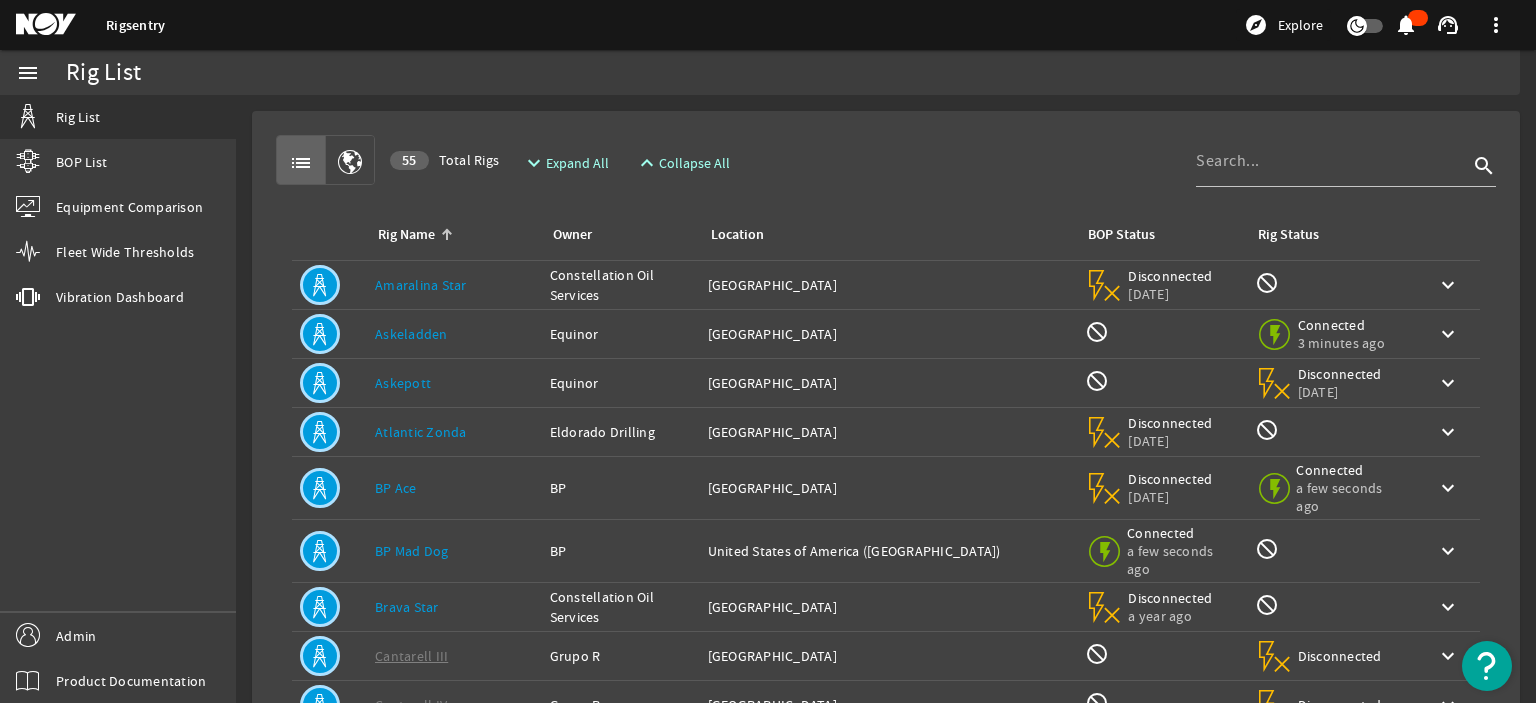 click on "BP Ace" 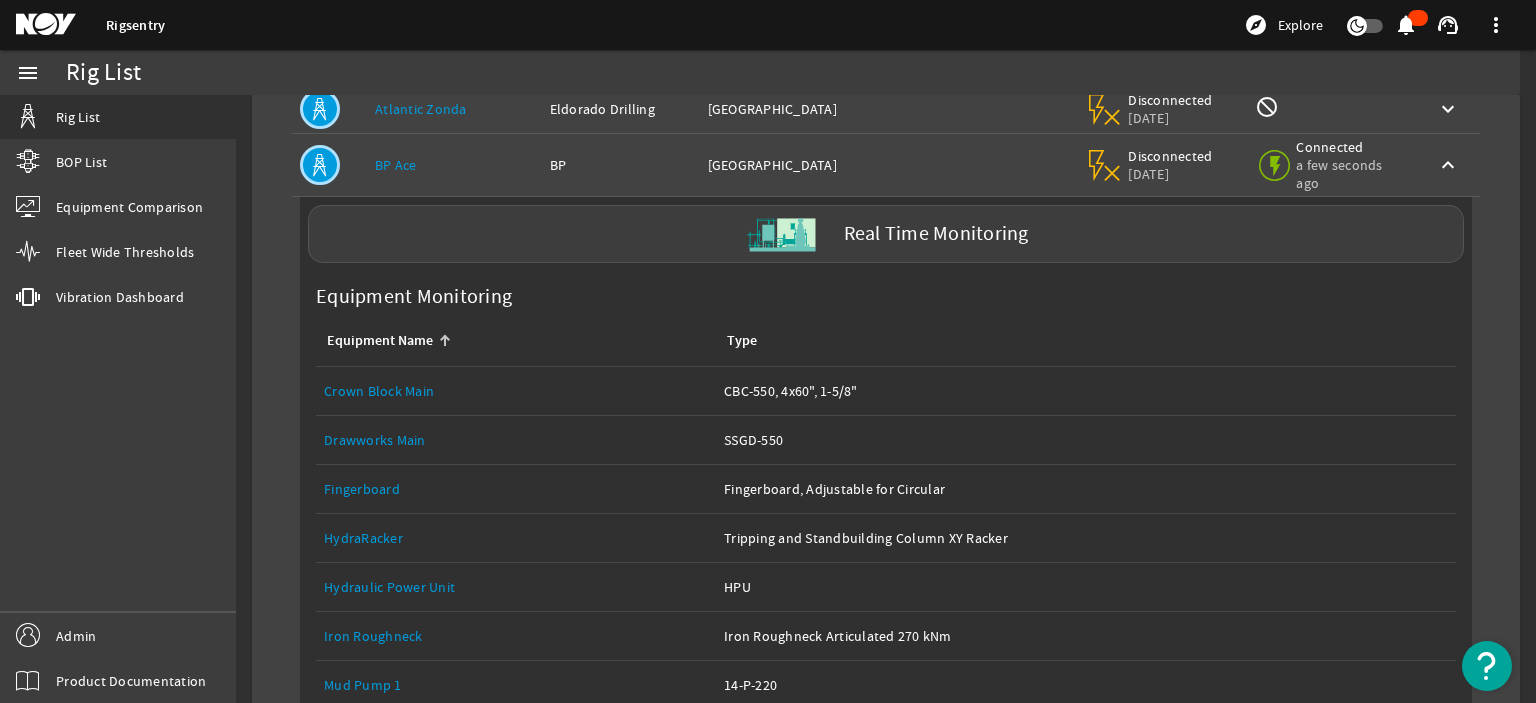 scroll, scrollTop: 326, scrollLeft: 0, axis: vertical 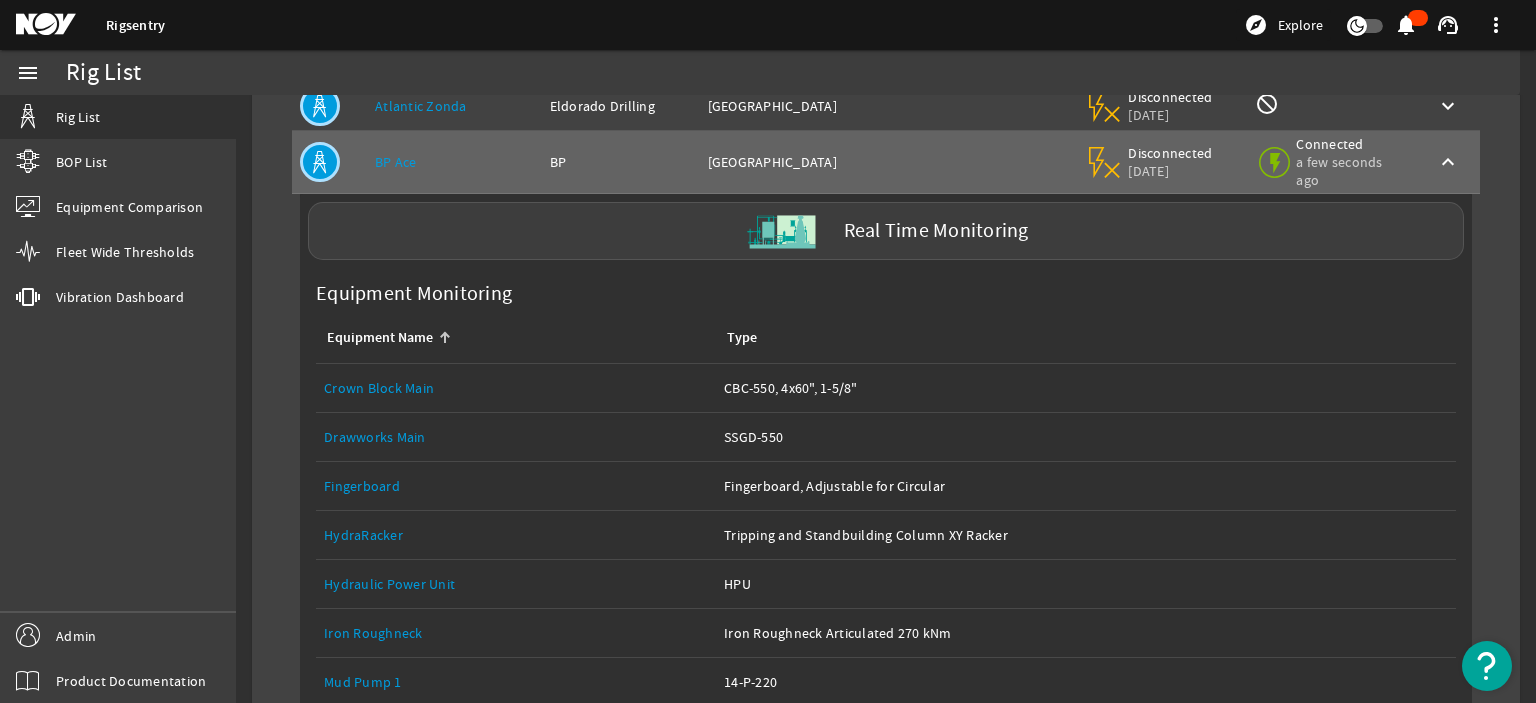 click on "Drawworks Main" 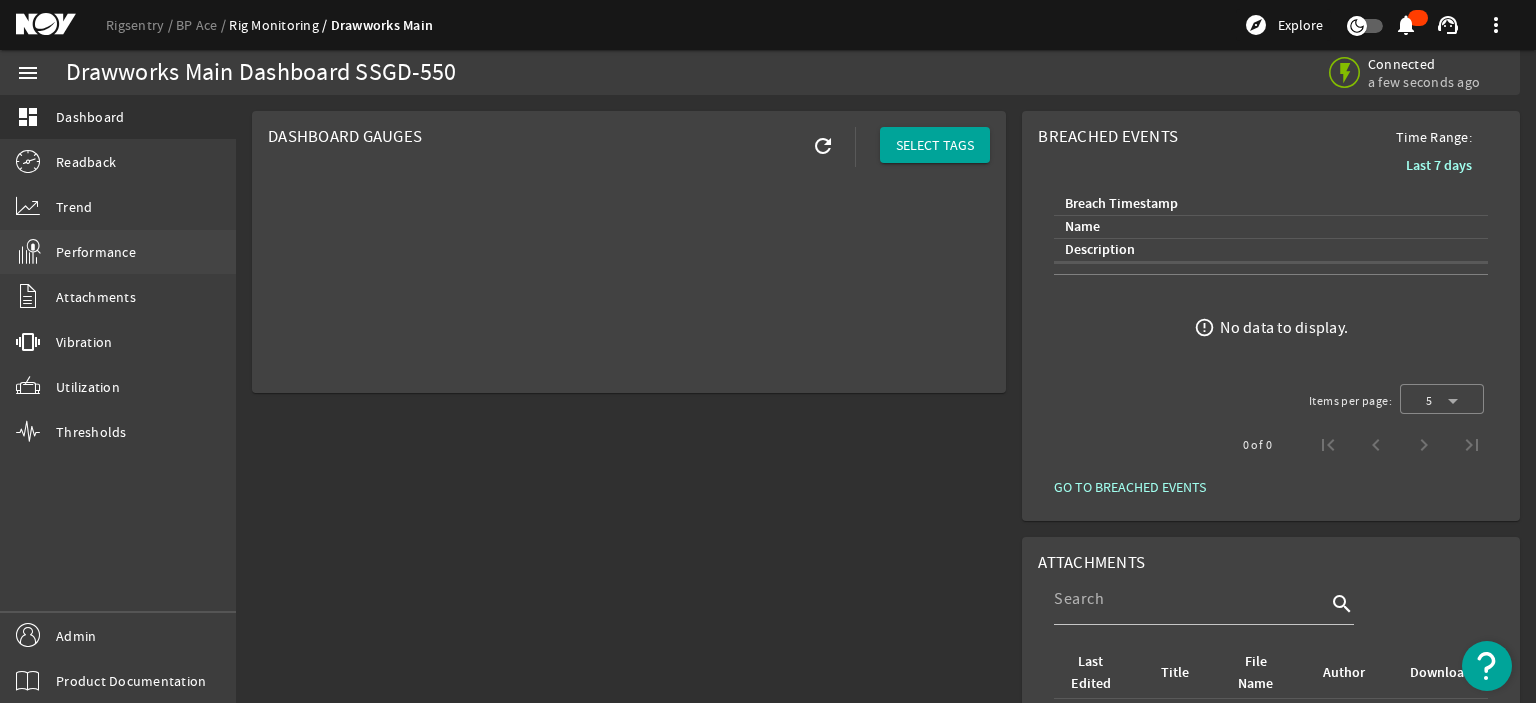 click on "Performance" 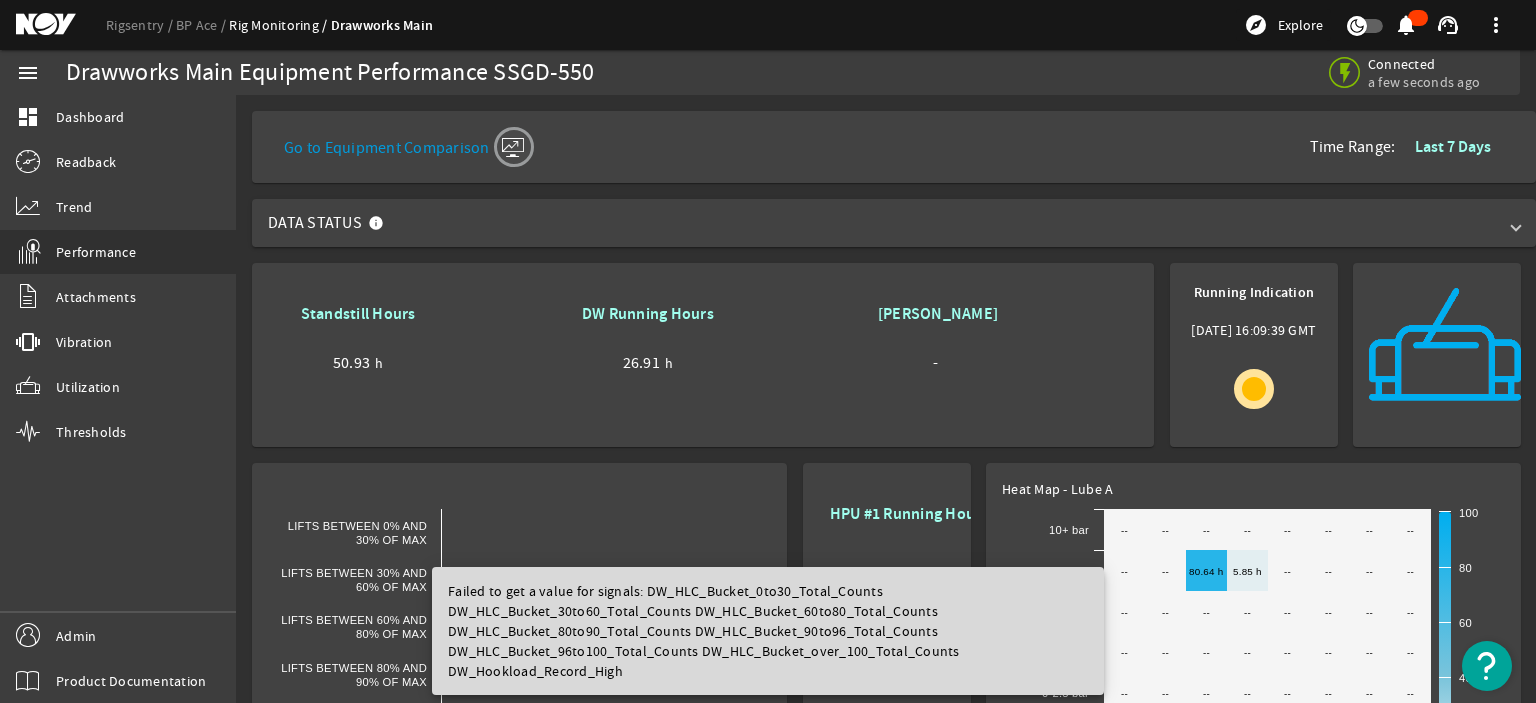 click on "Created with Highcharts 11.1.0 Lifts Between 0% and ​ 30% of Max Lifts Between 30% and ​ 60% of Max Lifts Between 60% and ​ 80% of Max Lifts Between 80% and ​ 90% of Max Lifts Between 90% and ​ 96% of Max Lifts Between 96% and ​ 100% of Max Lifts Over 100% of Max" 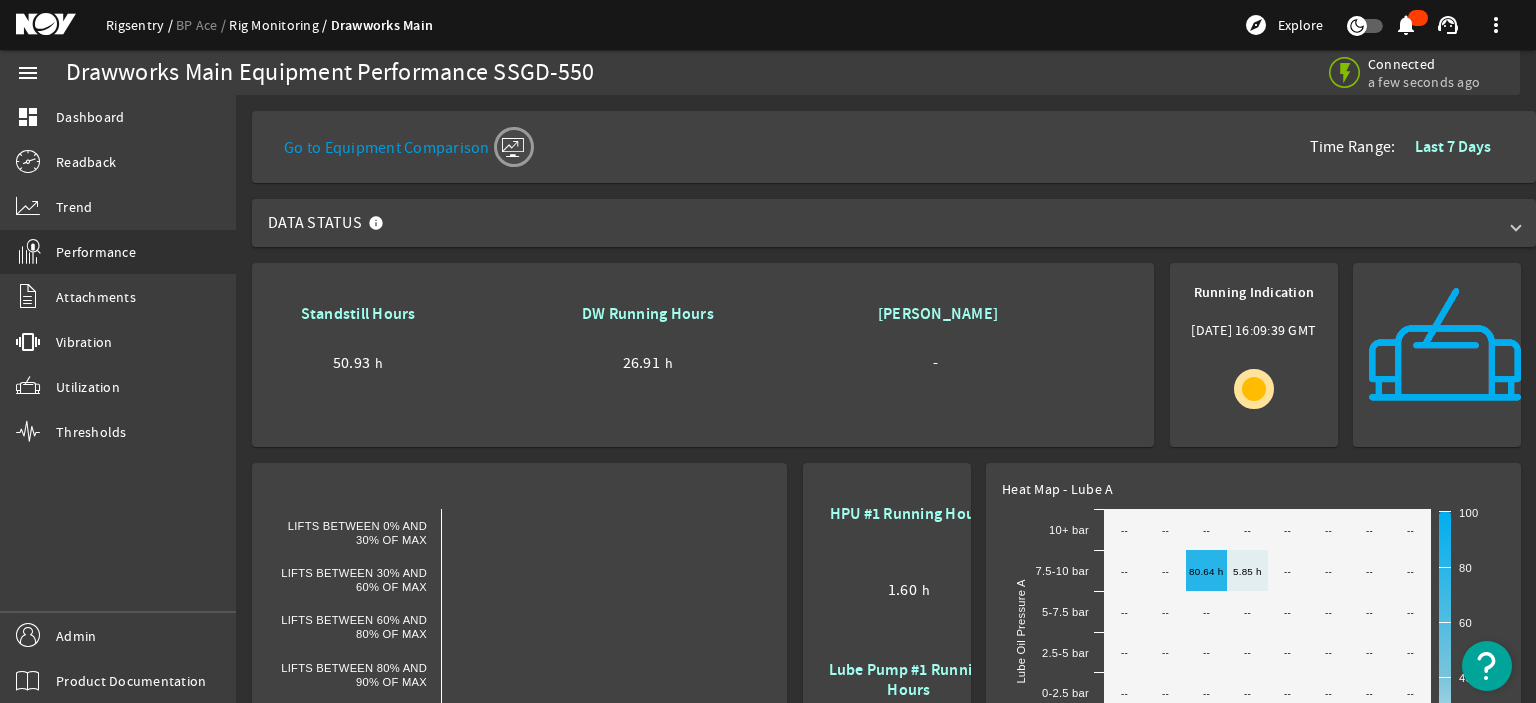 click on "Rigsentry" 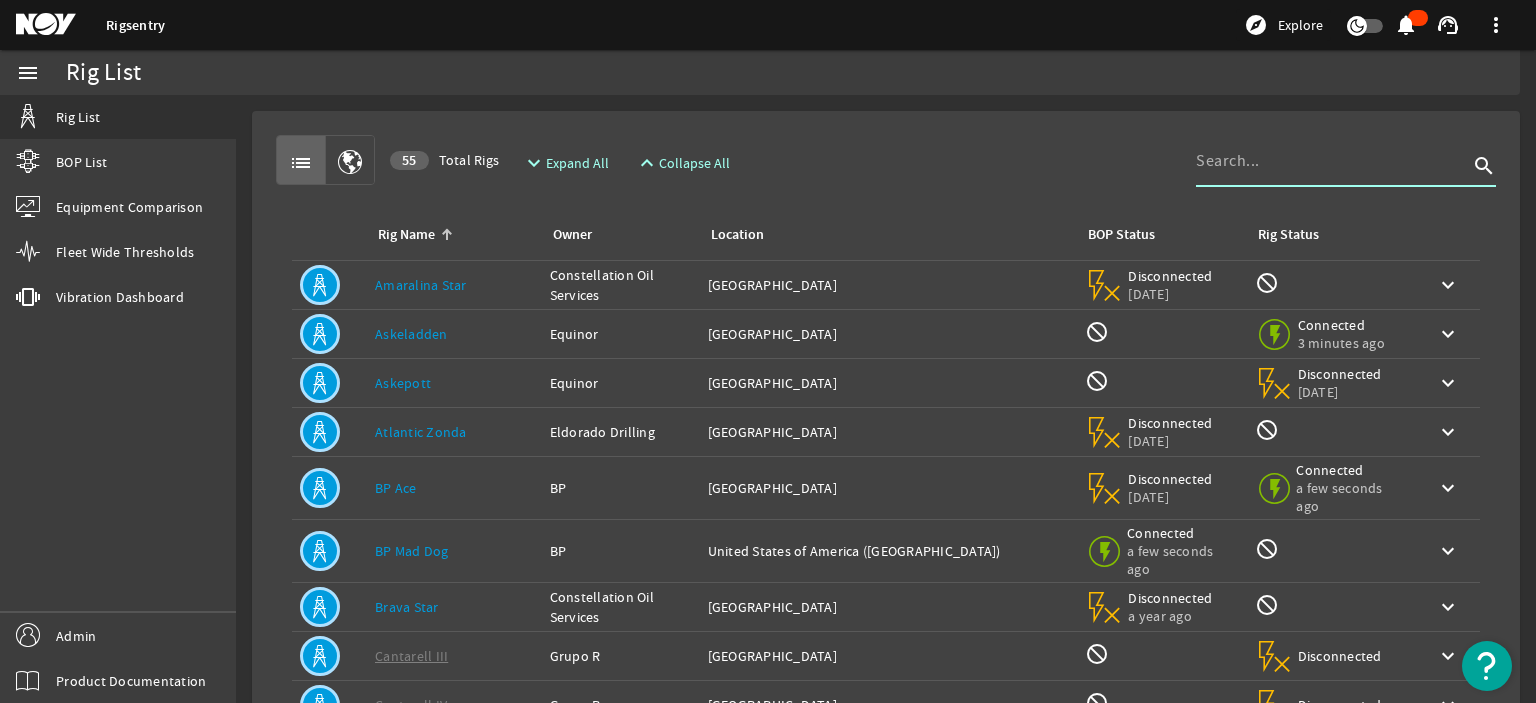 click at bounding box center [1332, 161] 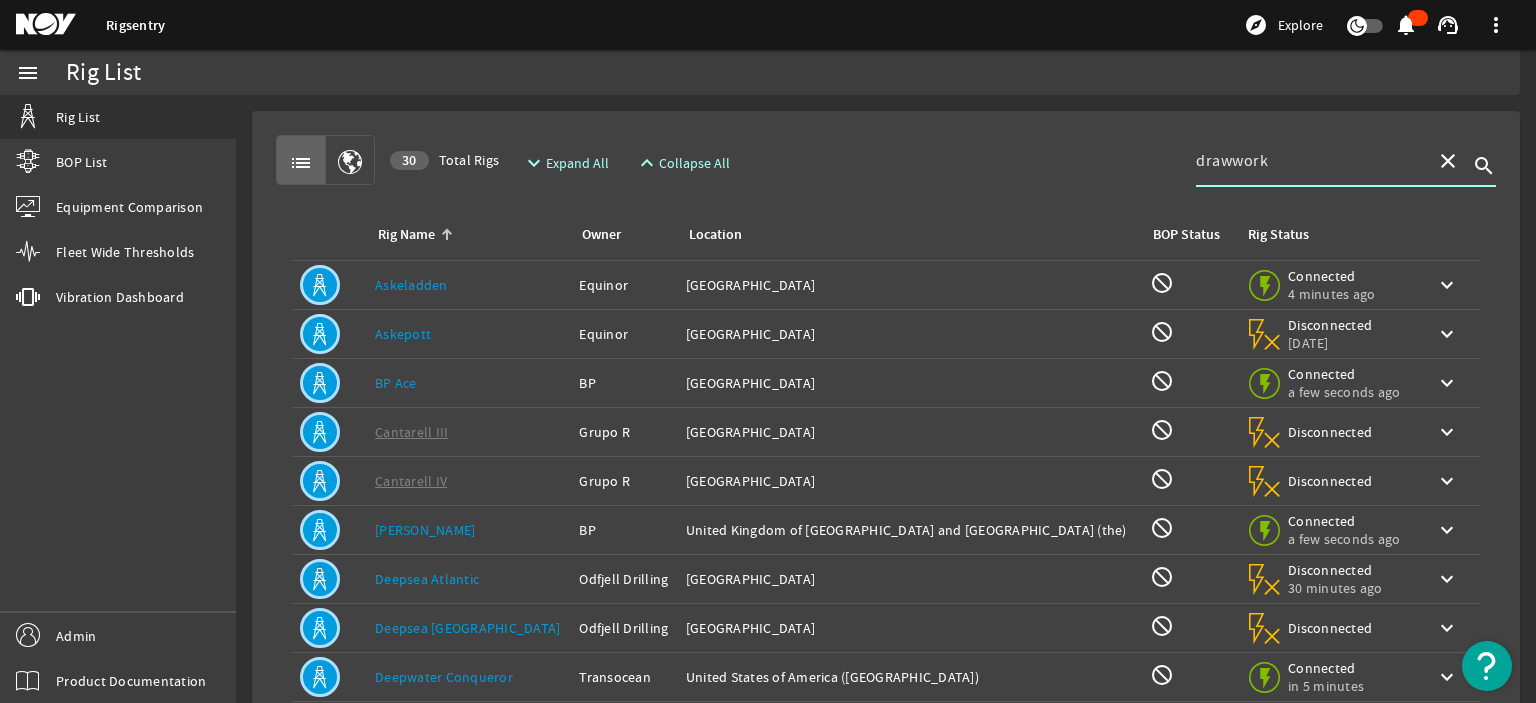 type on "drawwork" 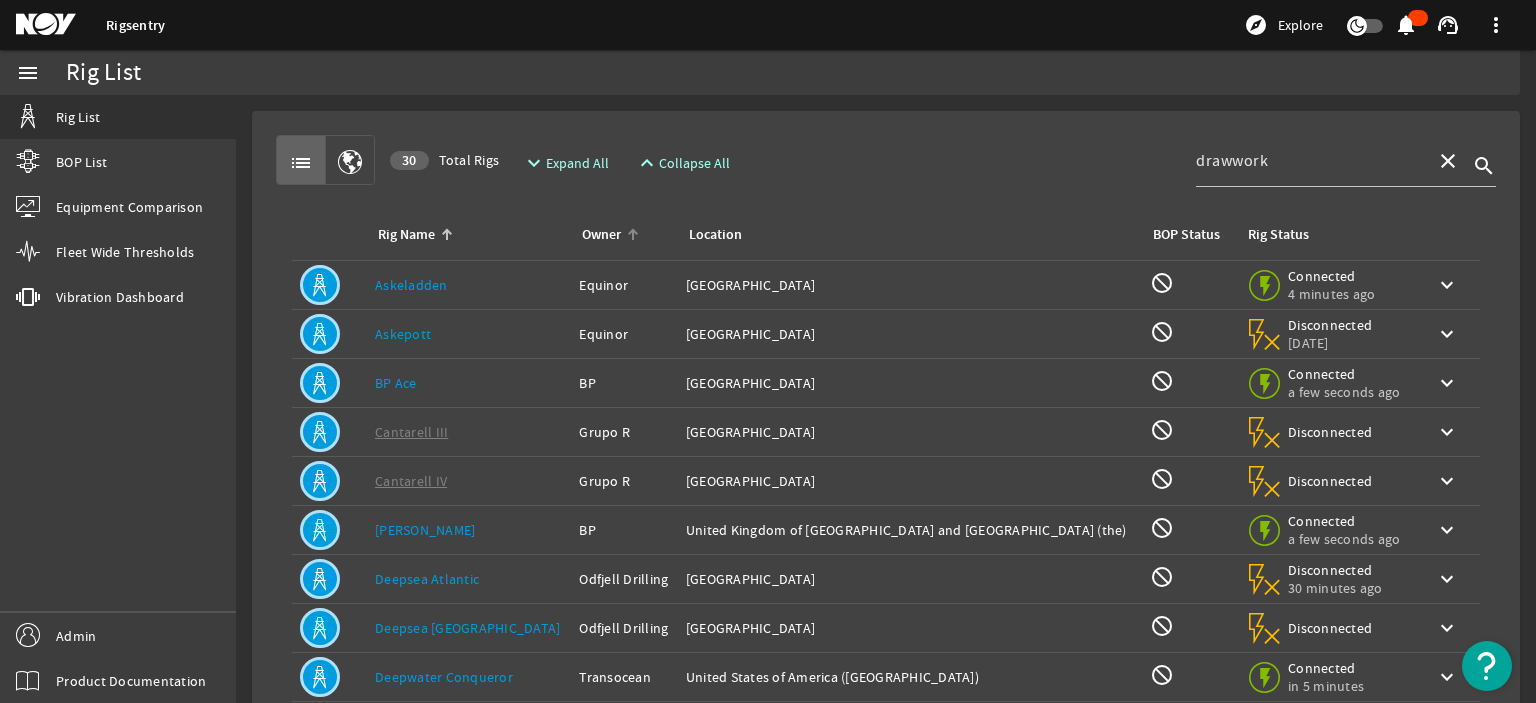 click on "Owner" 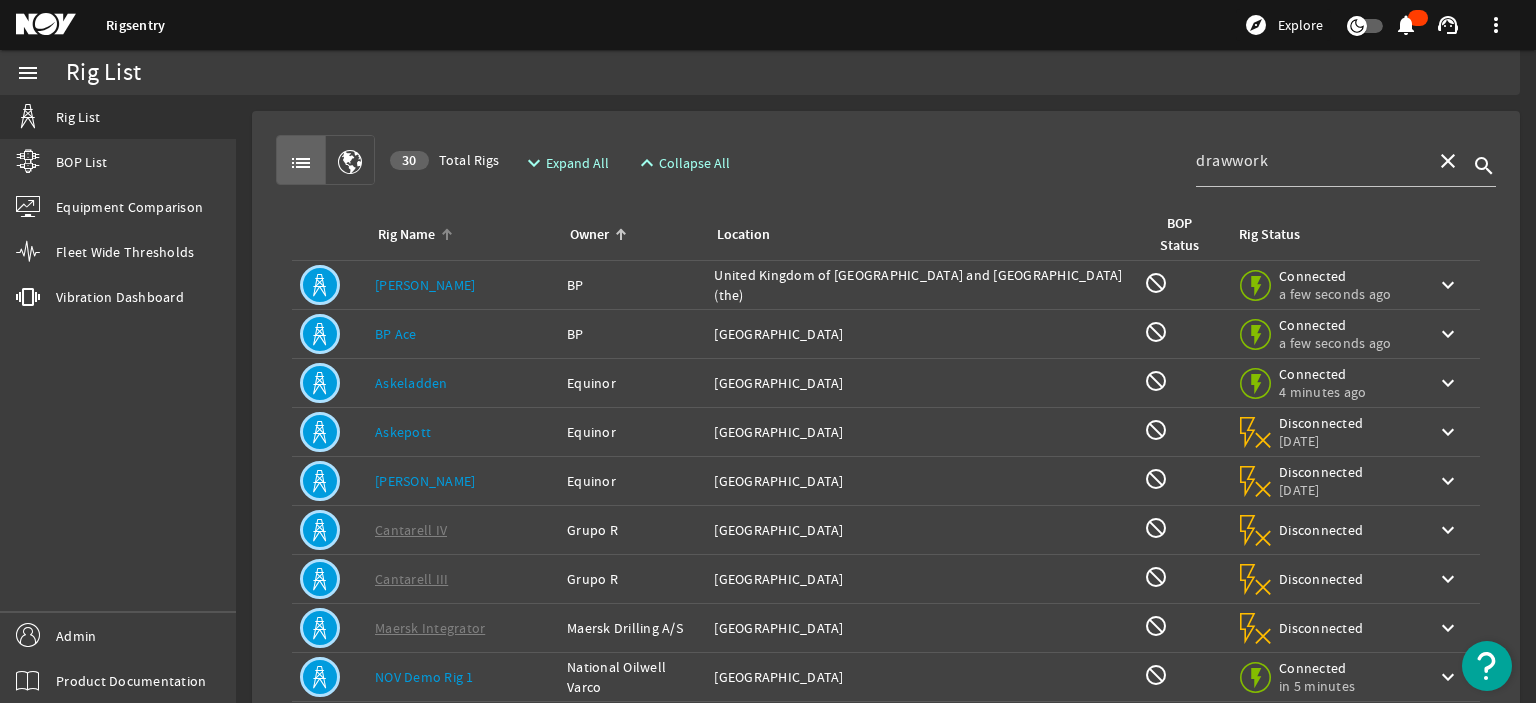 click on "Rig Name" 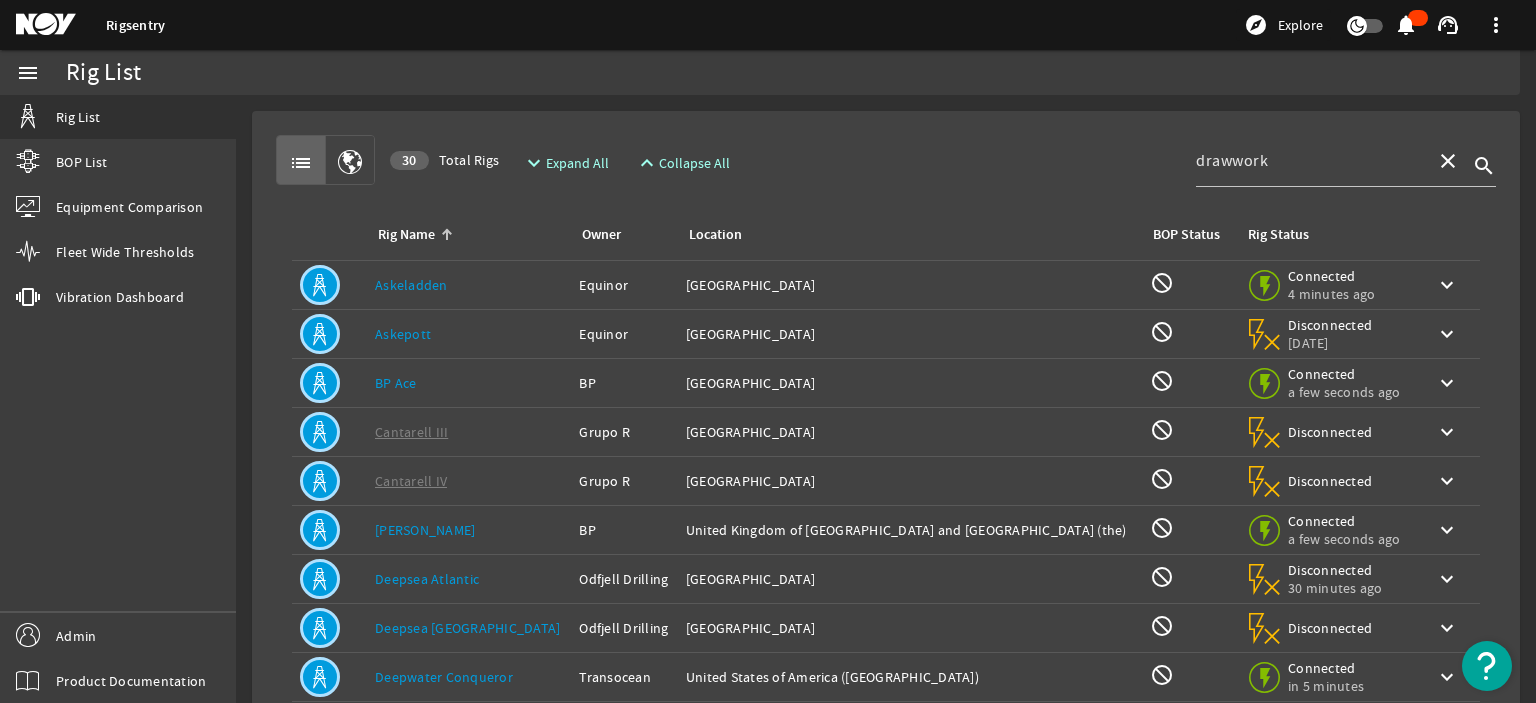 click on "Rig Name:   Askeladden" 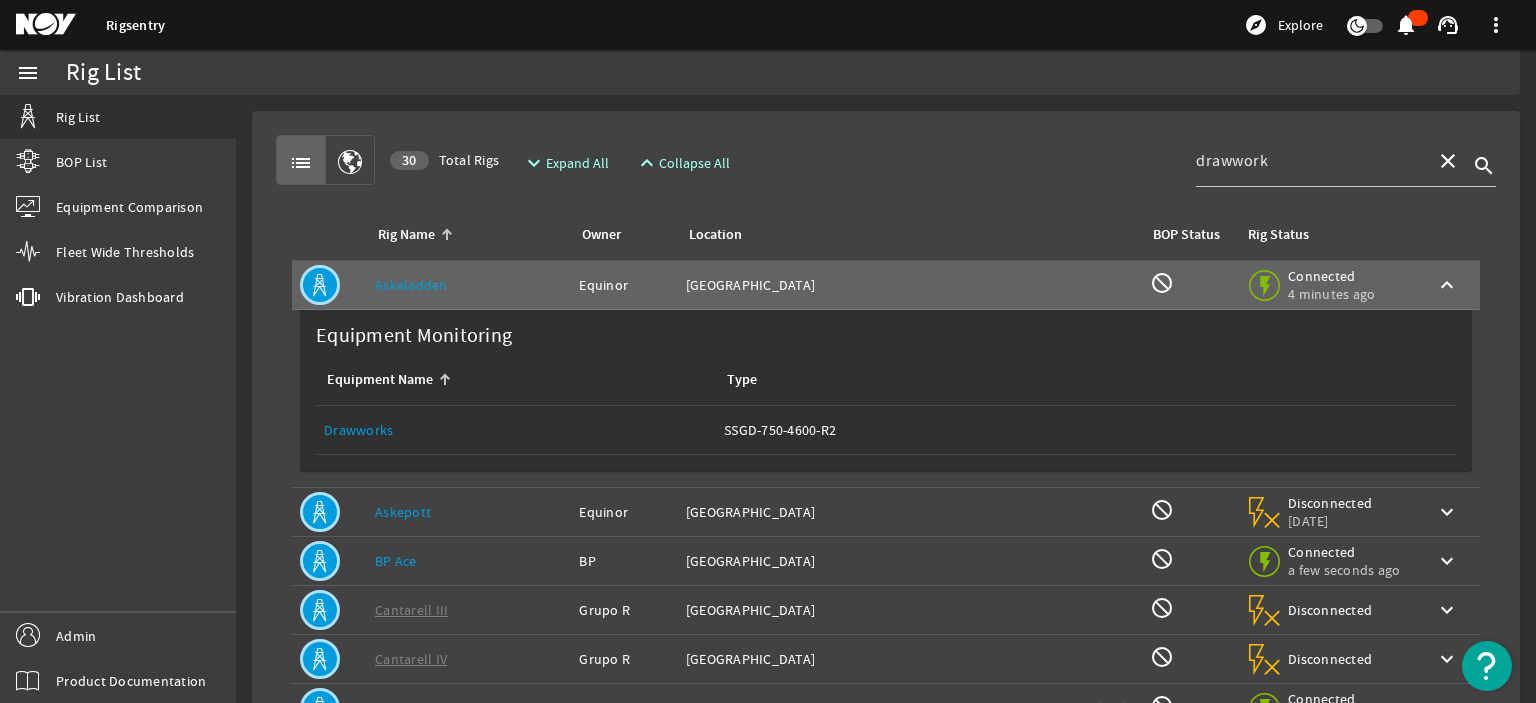 click on "Drawworks" 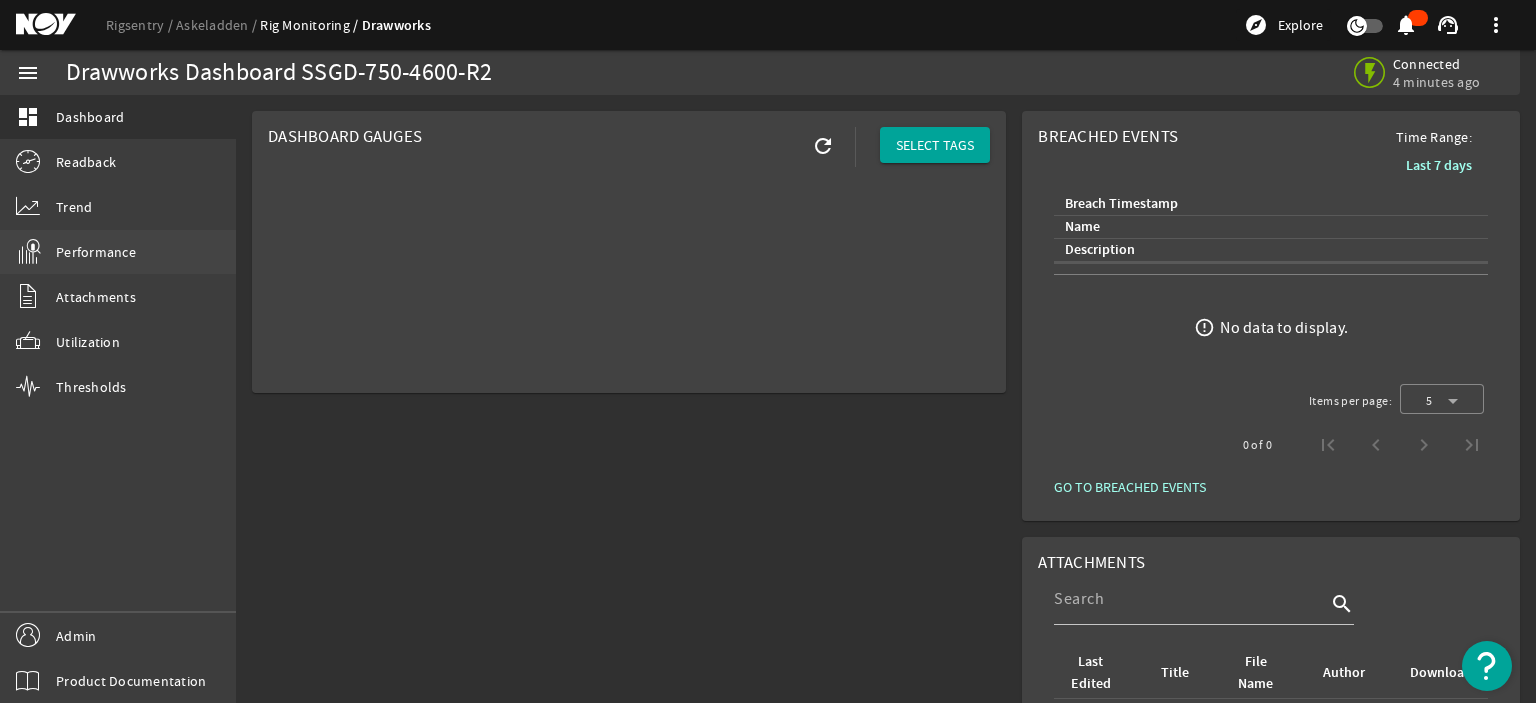 click on "Performance" 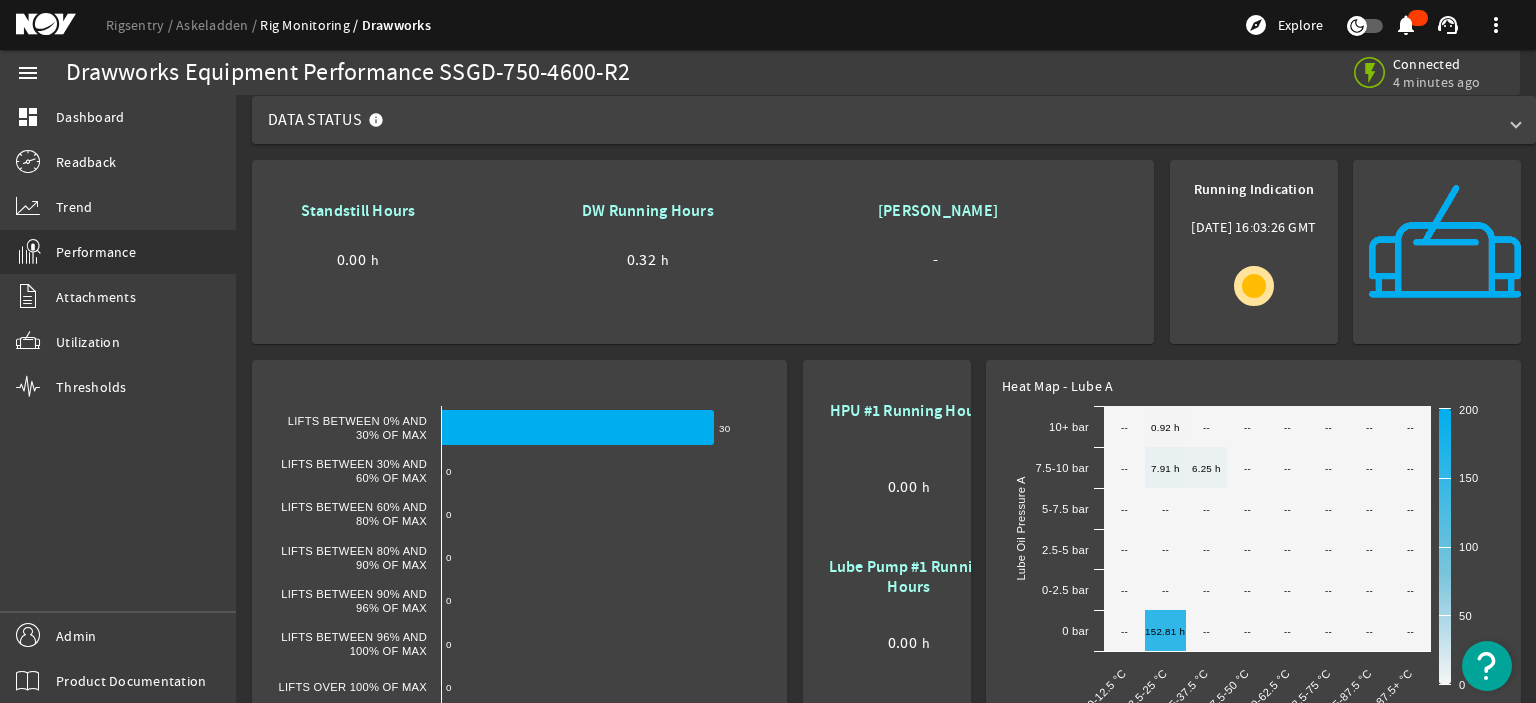 scroll, scrollTop: 0, scrollLeft: 0, axis: both 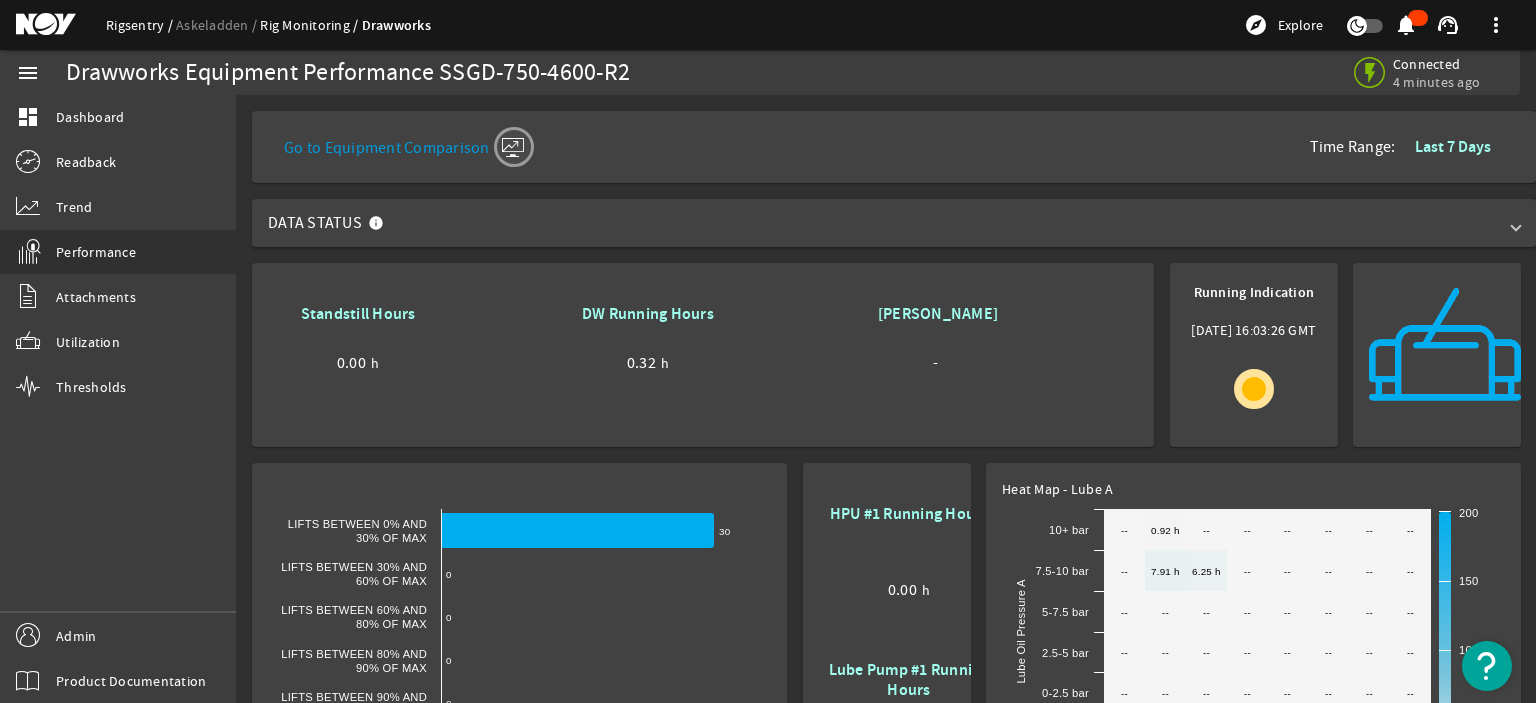 click on "Rigsentry" 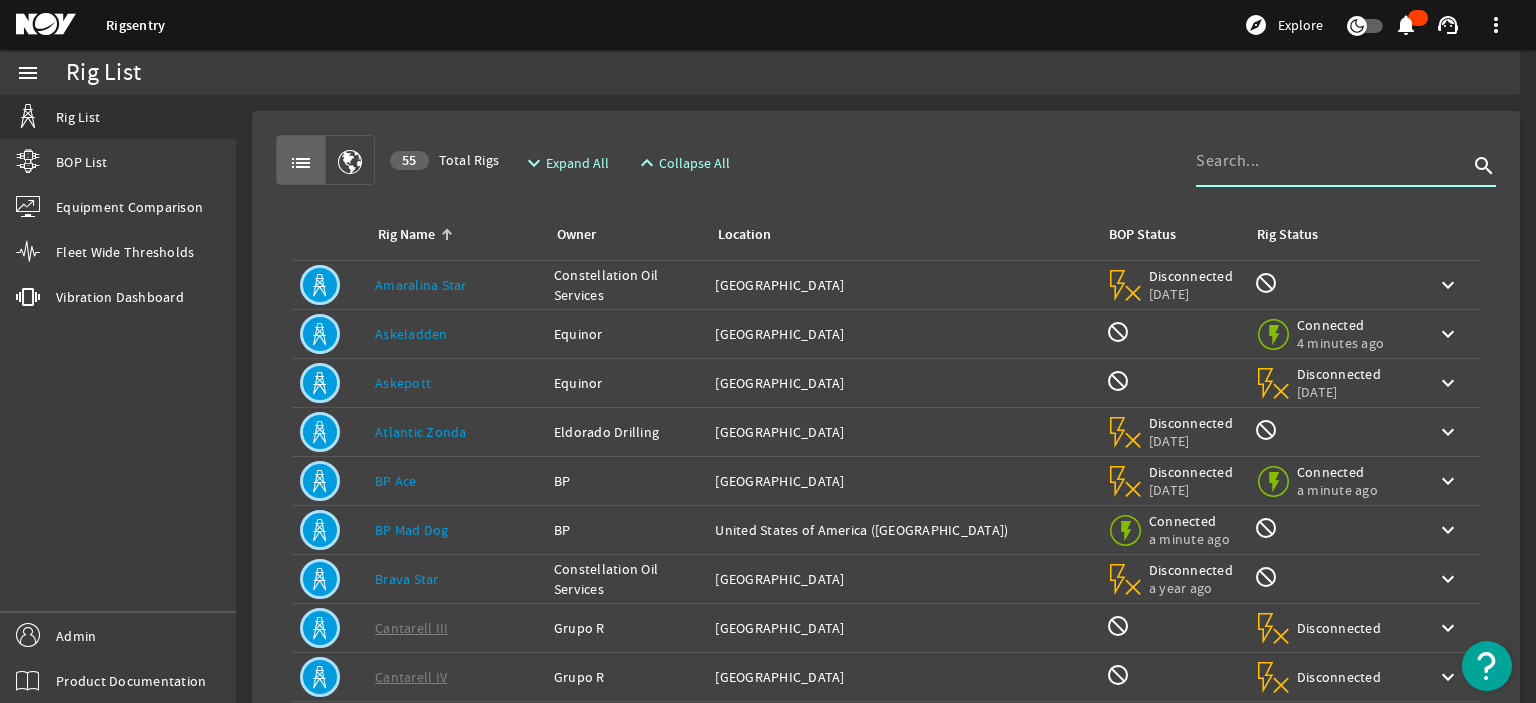 click at bounding box center (1332, 161) 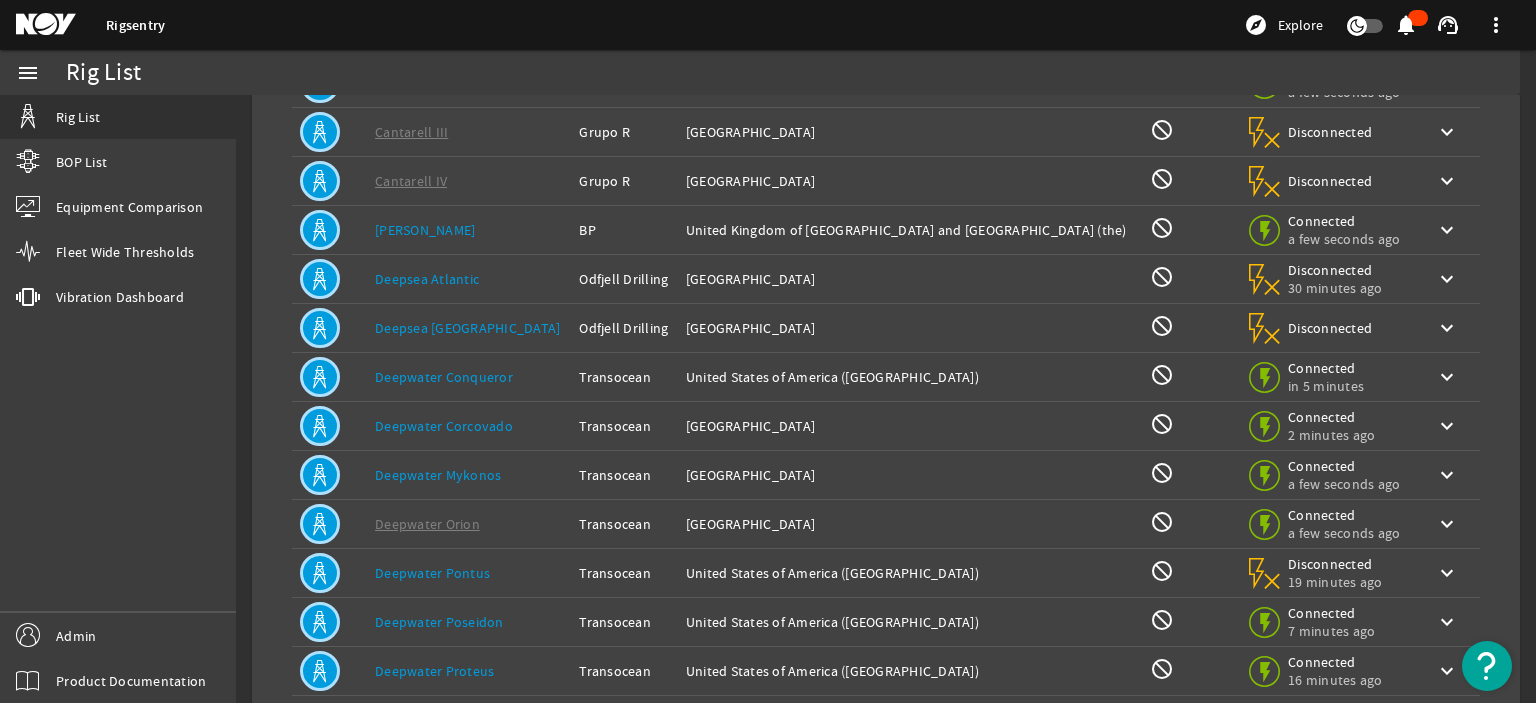 scroll, scrollTop: 302, scrollLeft: 0, axis: vertical 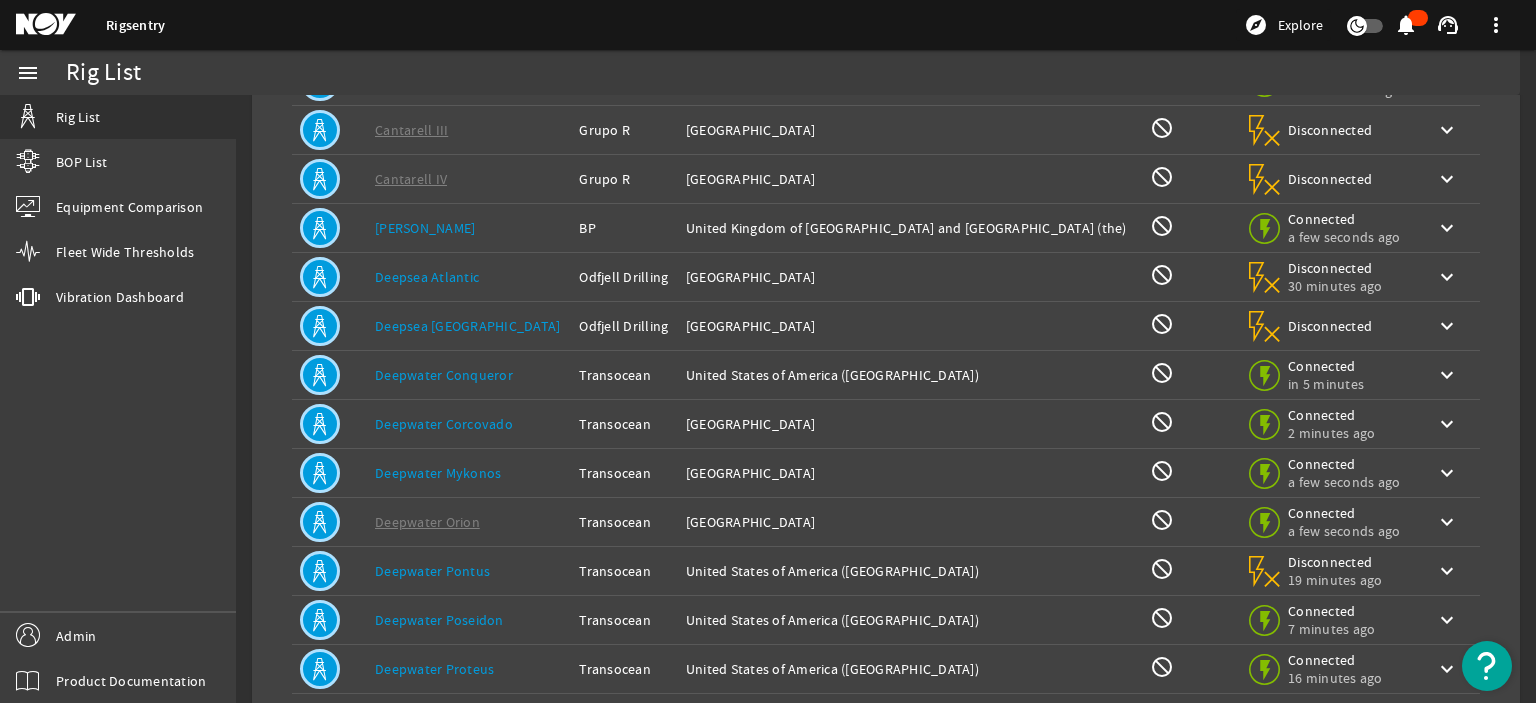 type on "drawwork" 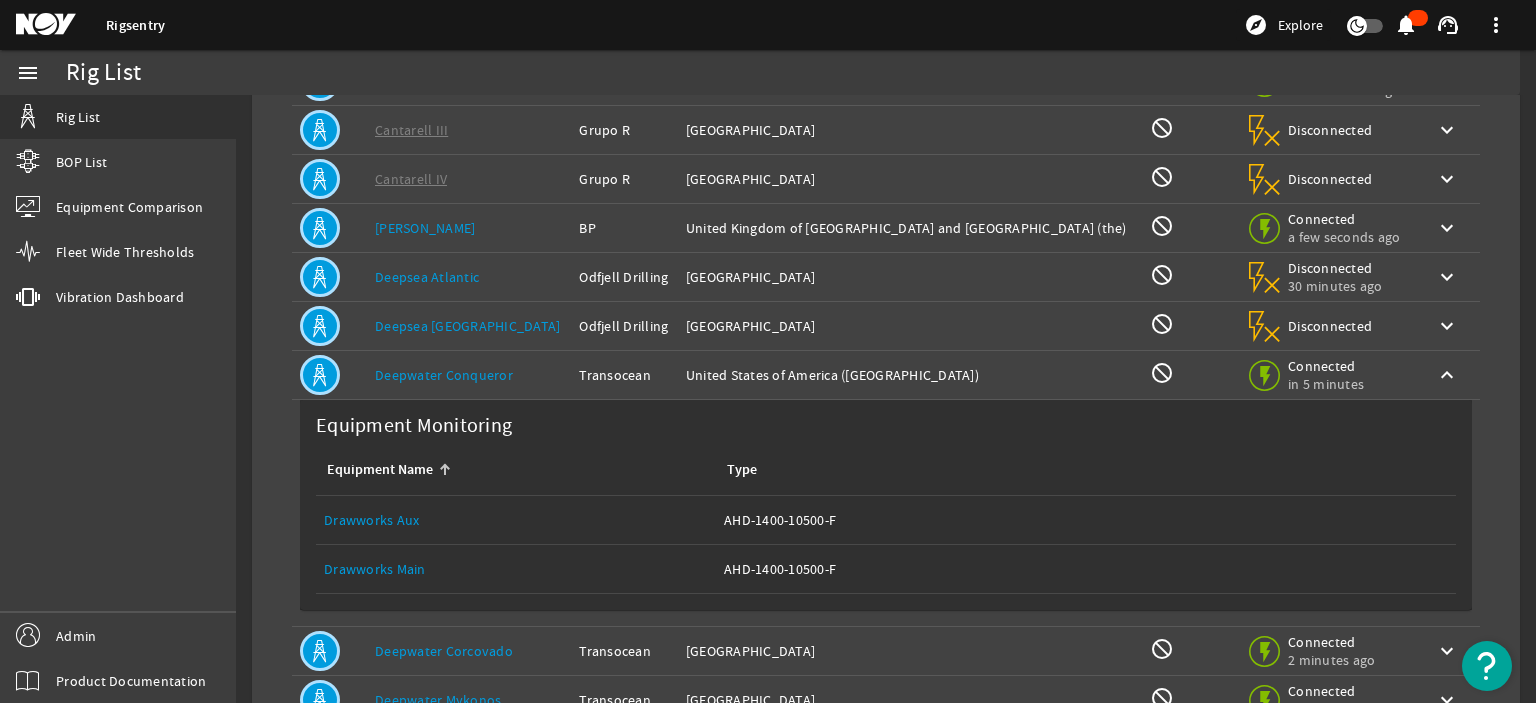 click on "Owner:   Transocean" 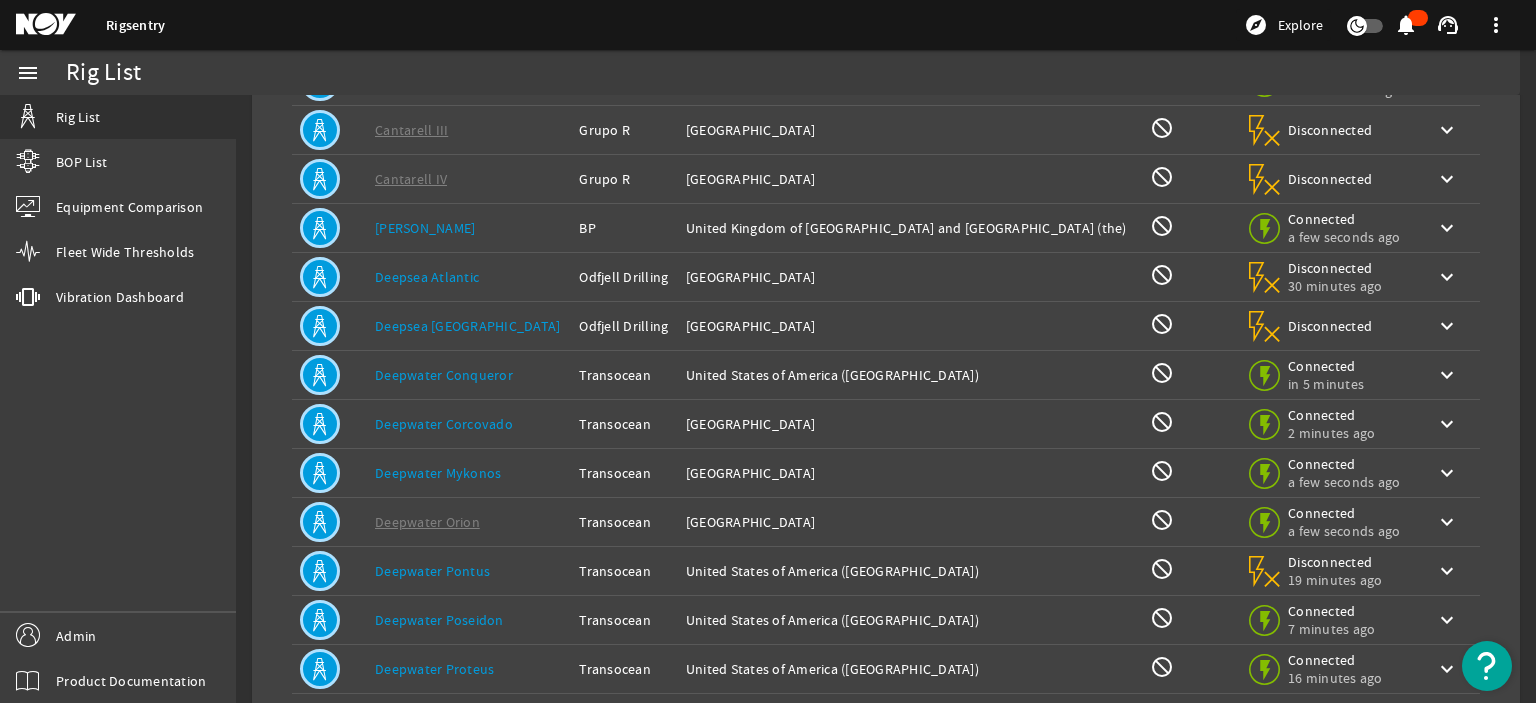 click on "Owner:   Transocean" 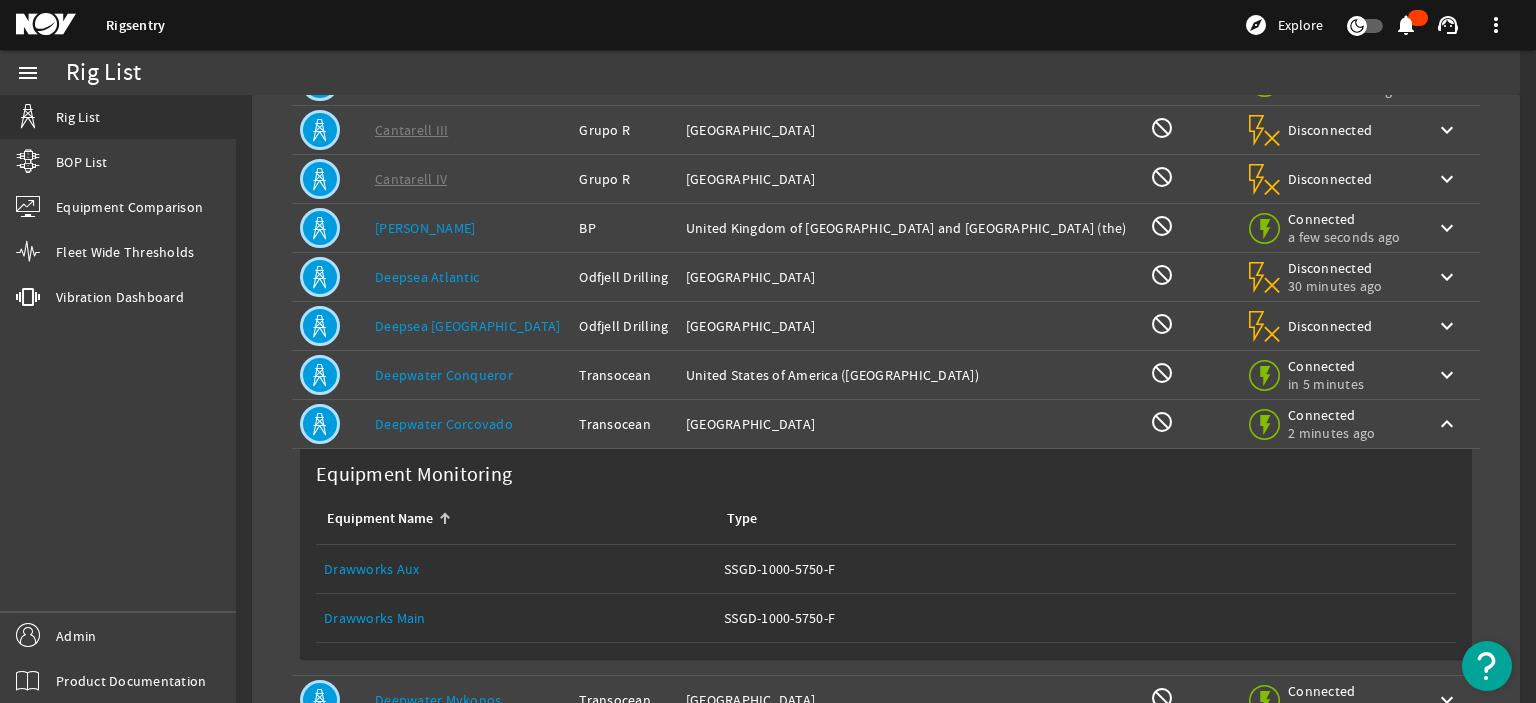 click on "Owner:   Transocean" 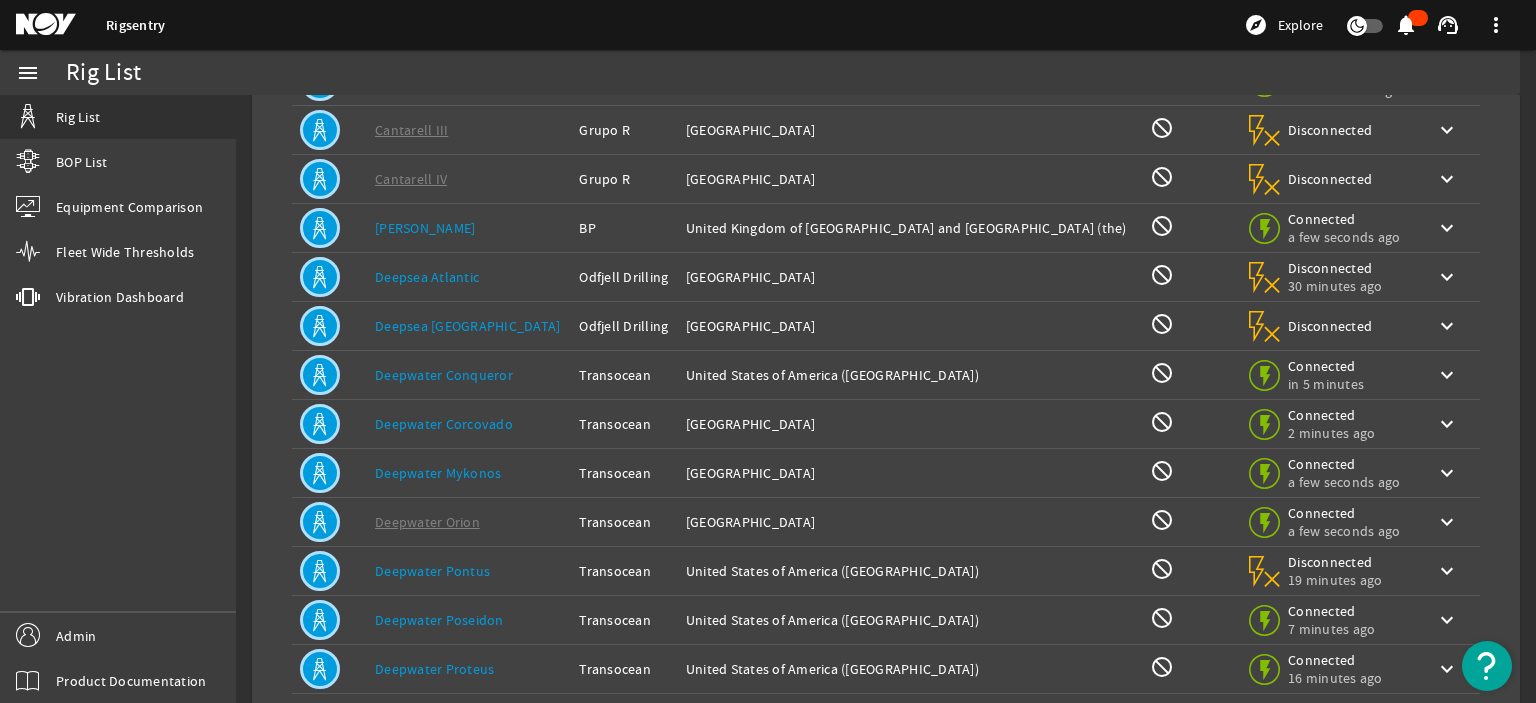 click on "Rig Name:   Deepwater Mykonos" 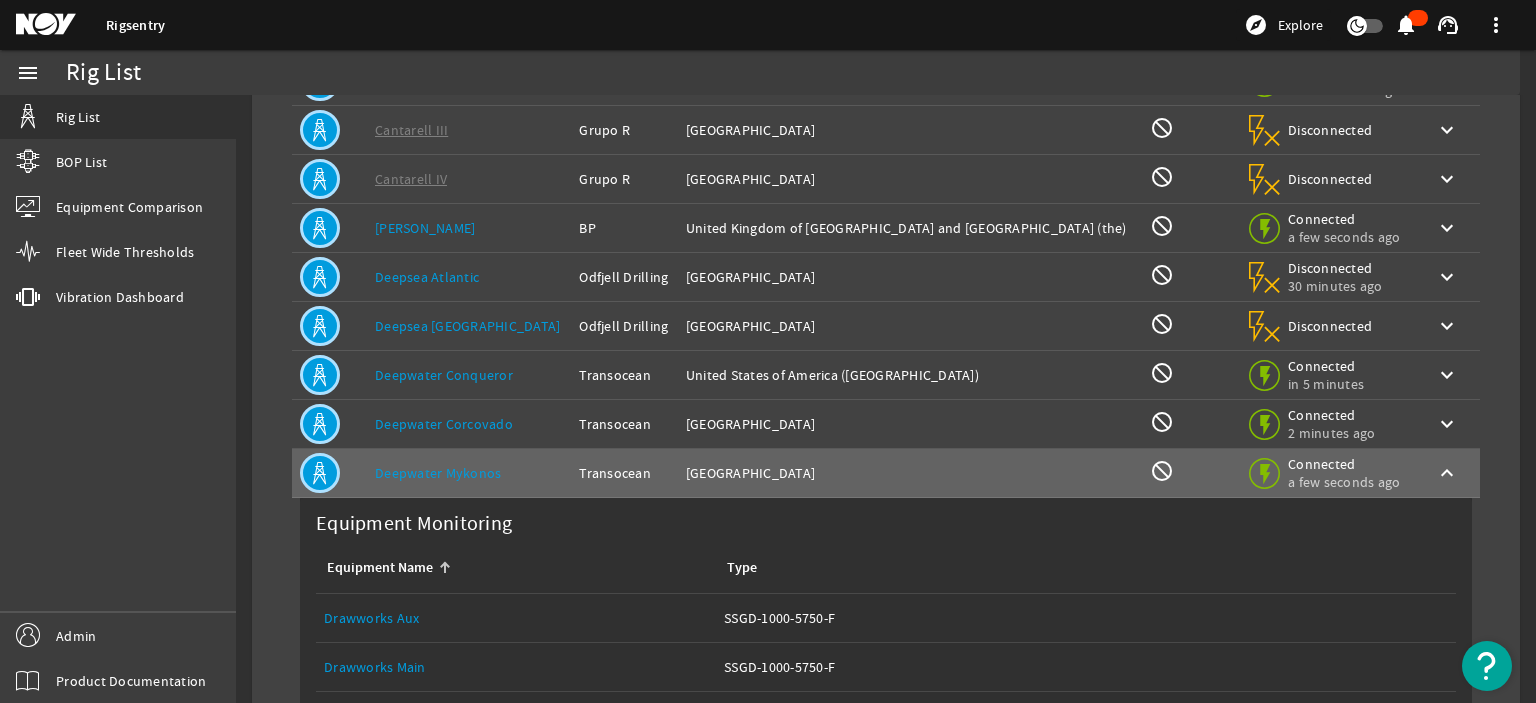 click on "Drawworks Main" 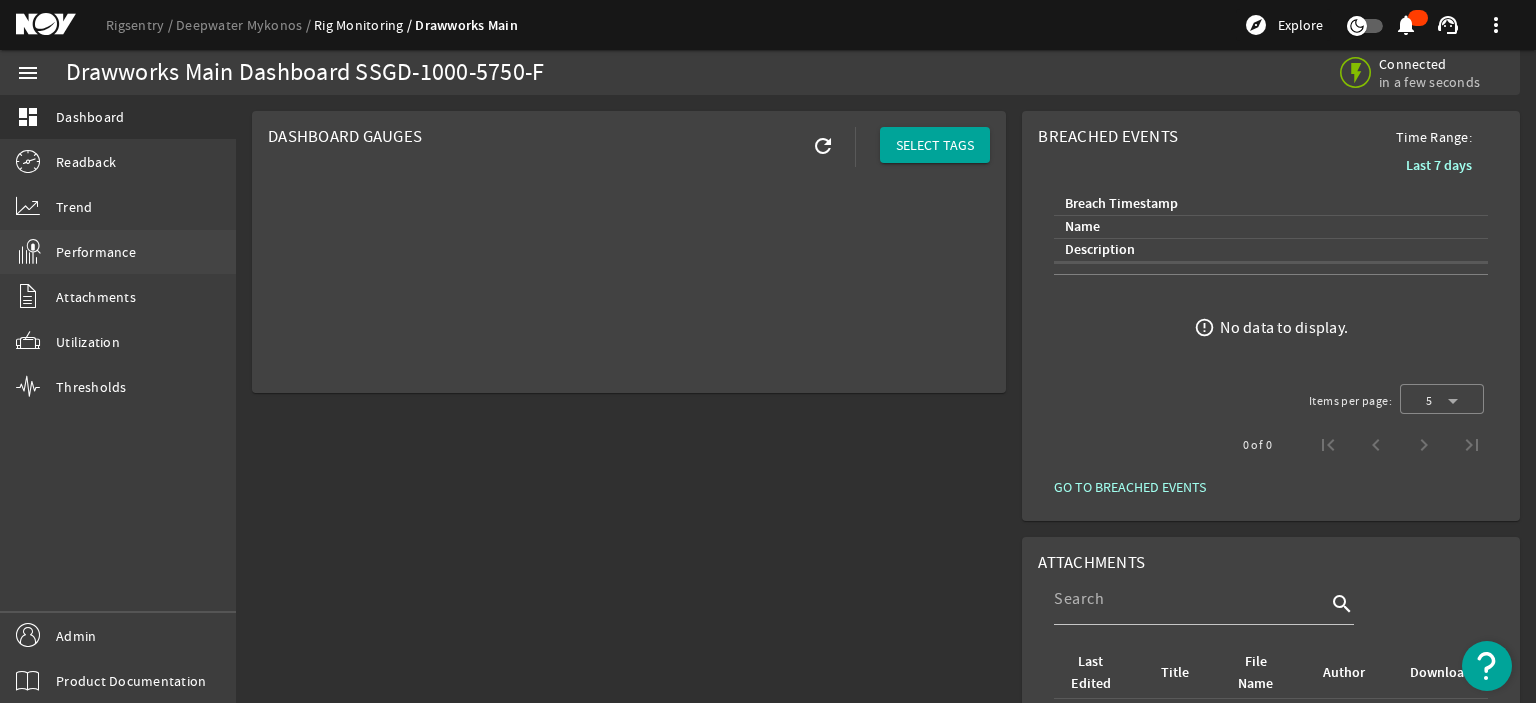 click on "Performance" 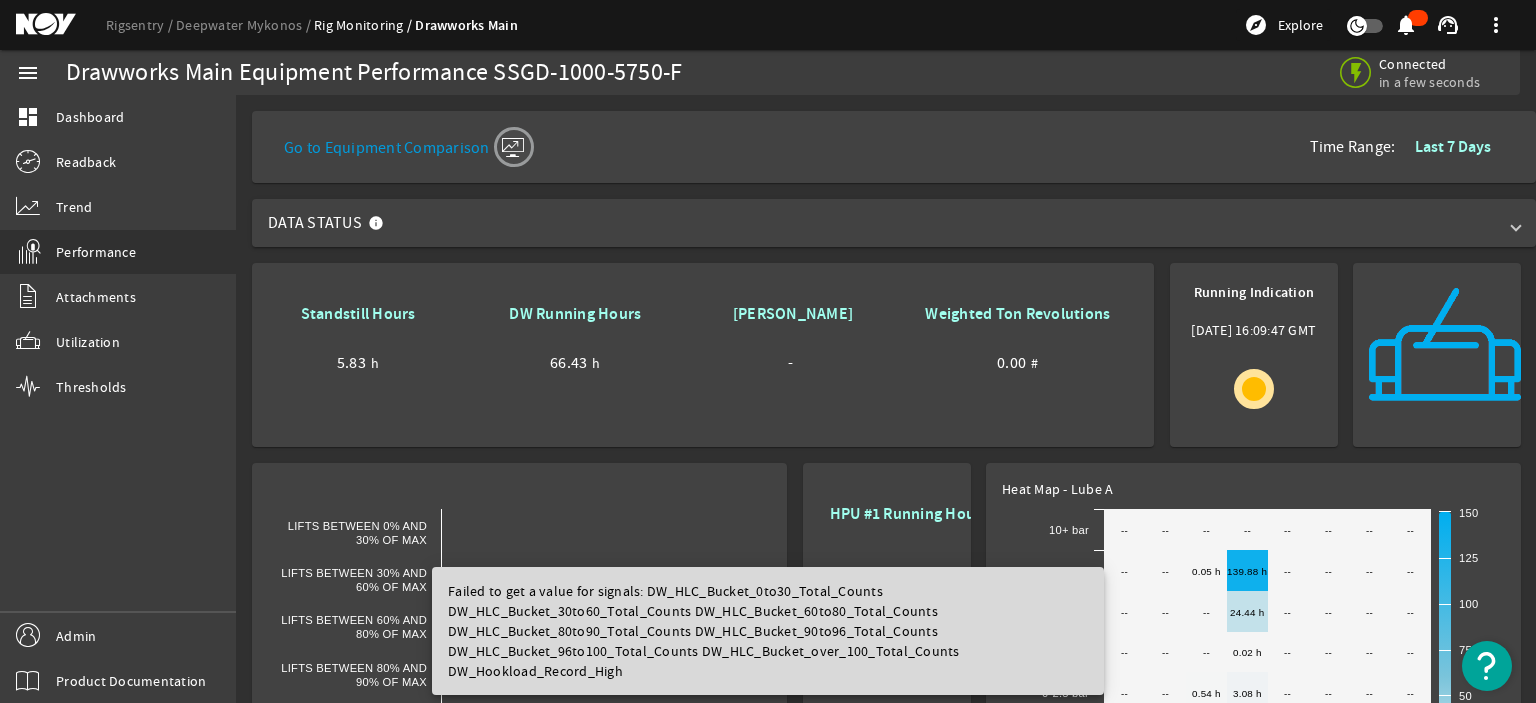 click on "Created with Highcharts 11.1.0 Lifts Between 0% and ​ 30% of Max Lifts Between 30% and ​ 60% of Max Lifts Between 60% and ​ 80% of Max Lifts Between 80% and ​ 90% of Max Lifts Between 90% and ​ 96% of Max Lifts Between 96% and ​ 100% of Max Lifts Over 100% of Max" 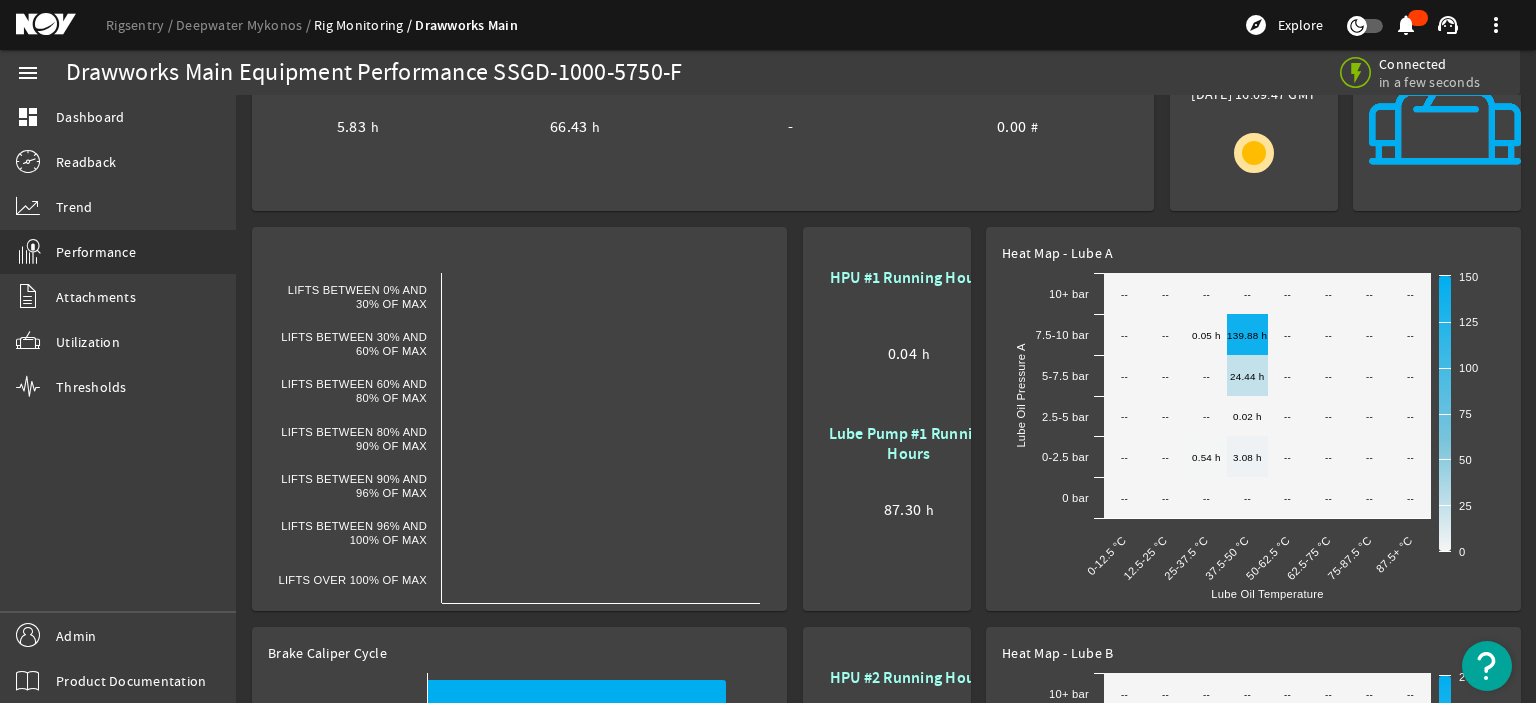 scroll, scrollTop: 0, scrollLeft: 0, axis: both 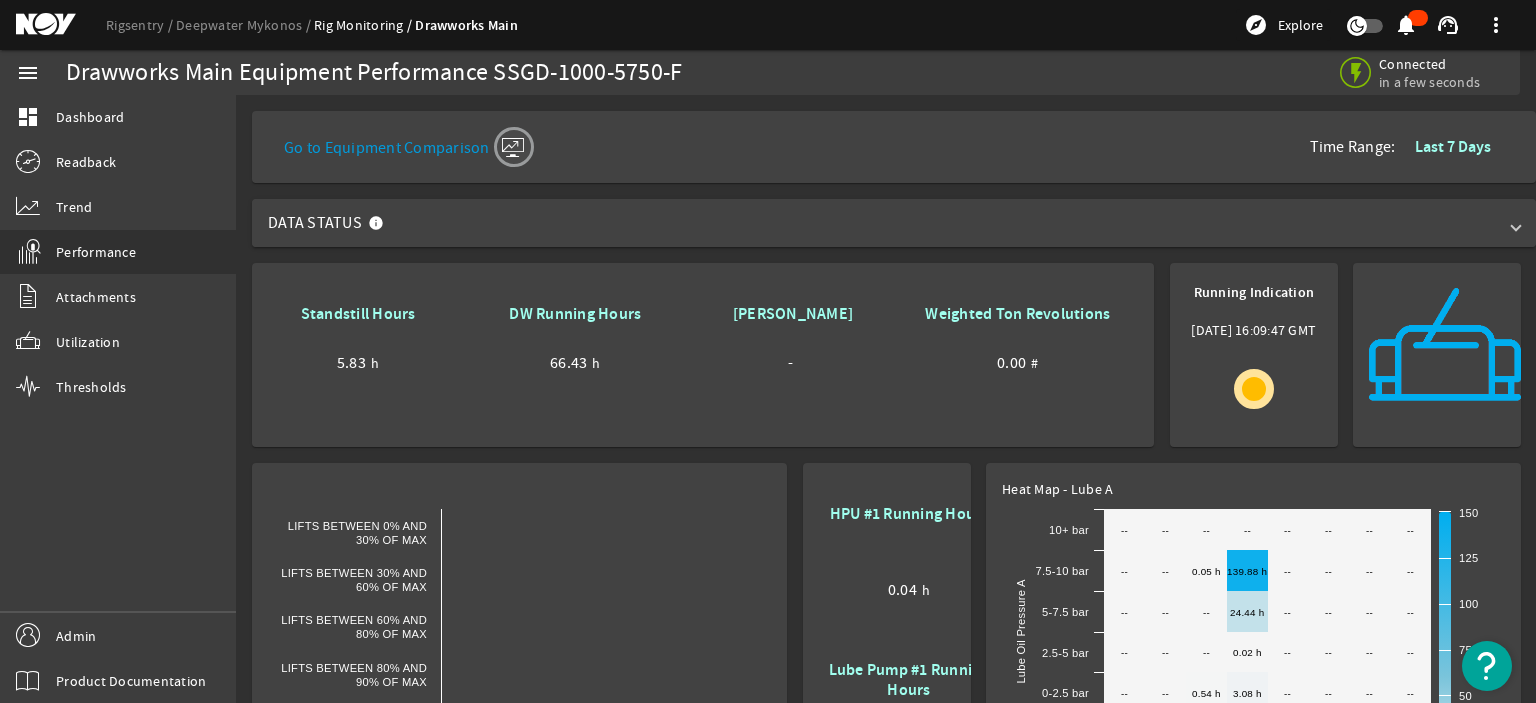 click on "Data Status" at bounding box center (890, 223) 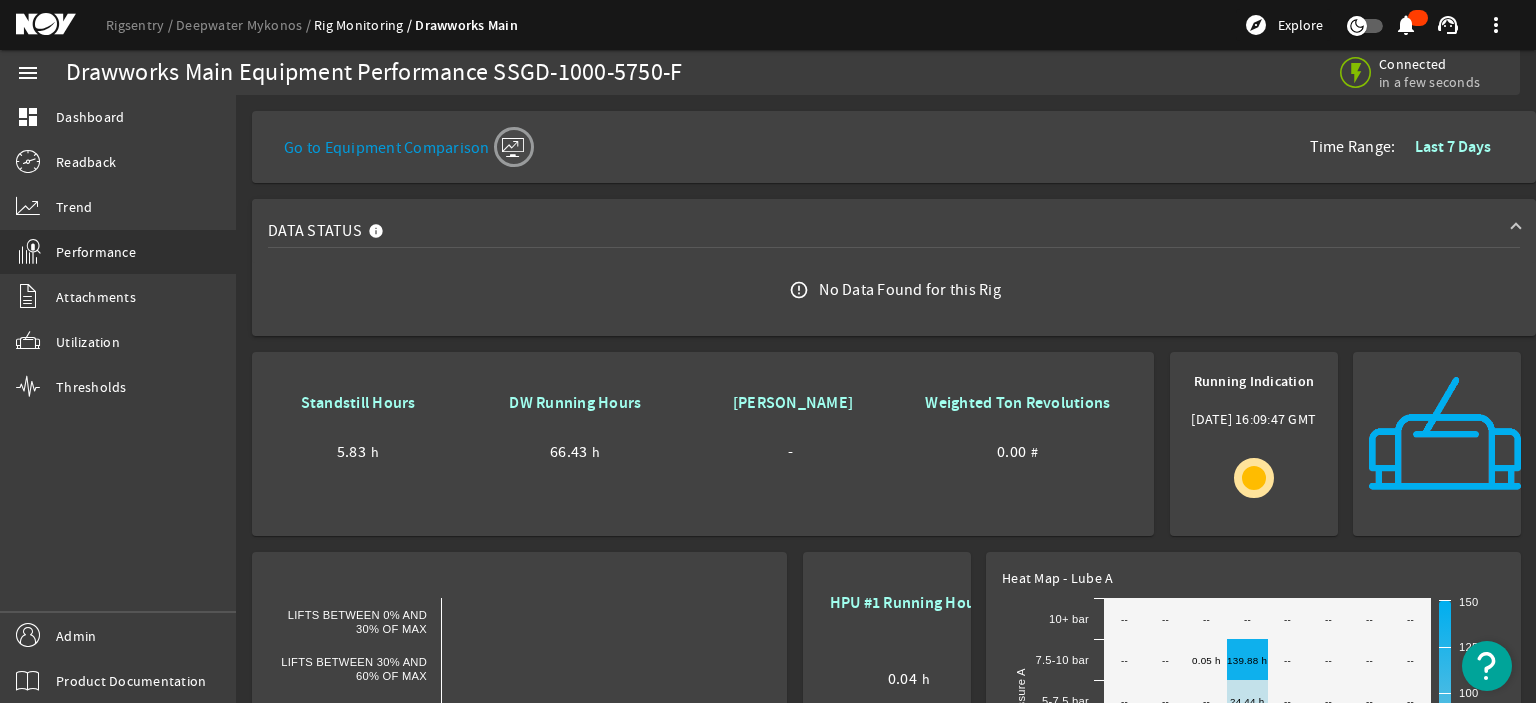 click on "Data Status" at bounding box center [890, 231] 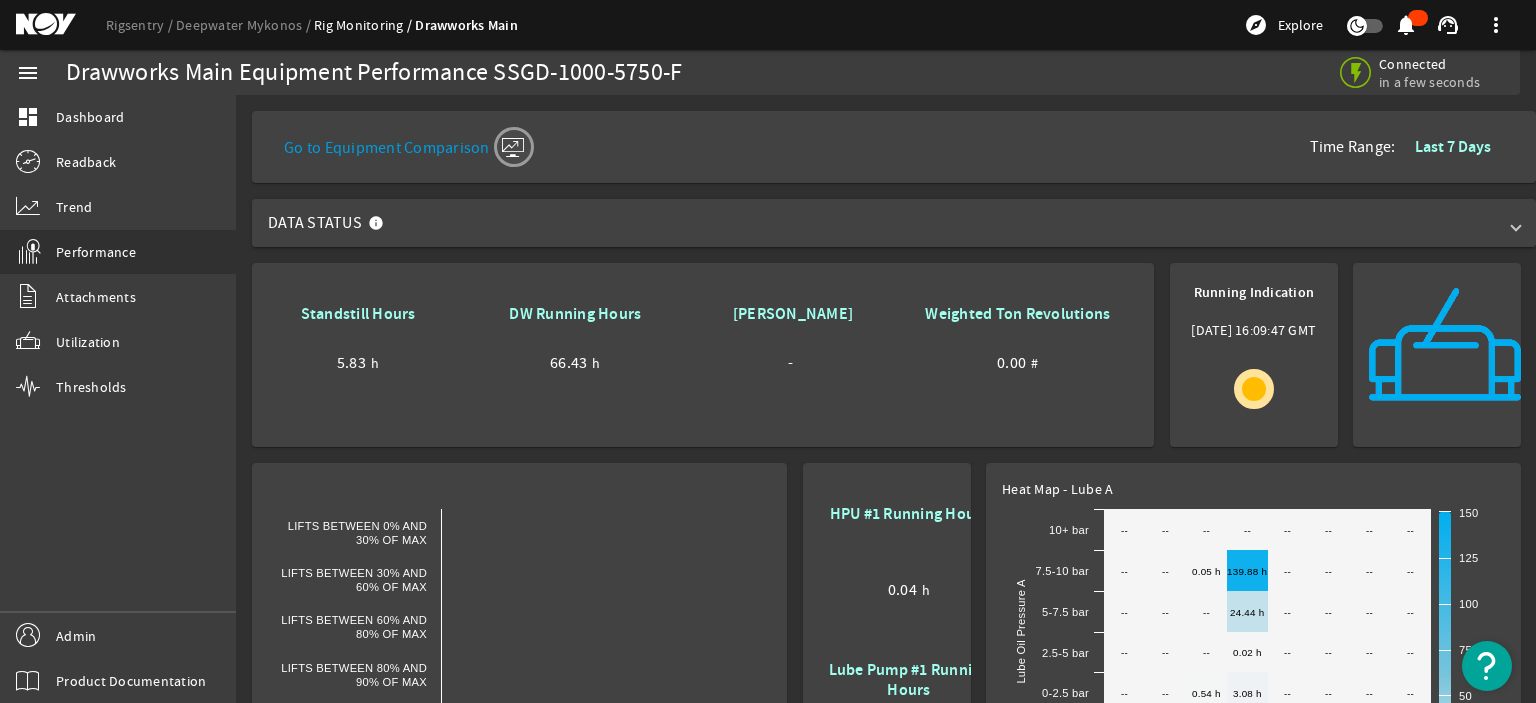click on "Data Status" at bounding box center [890, 223] 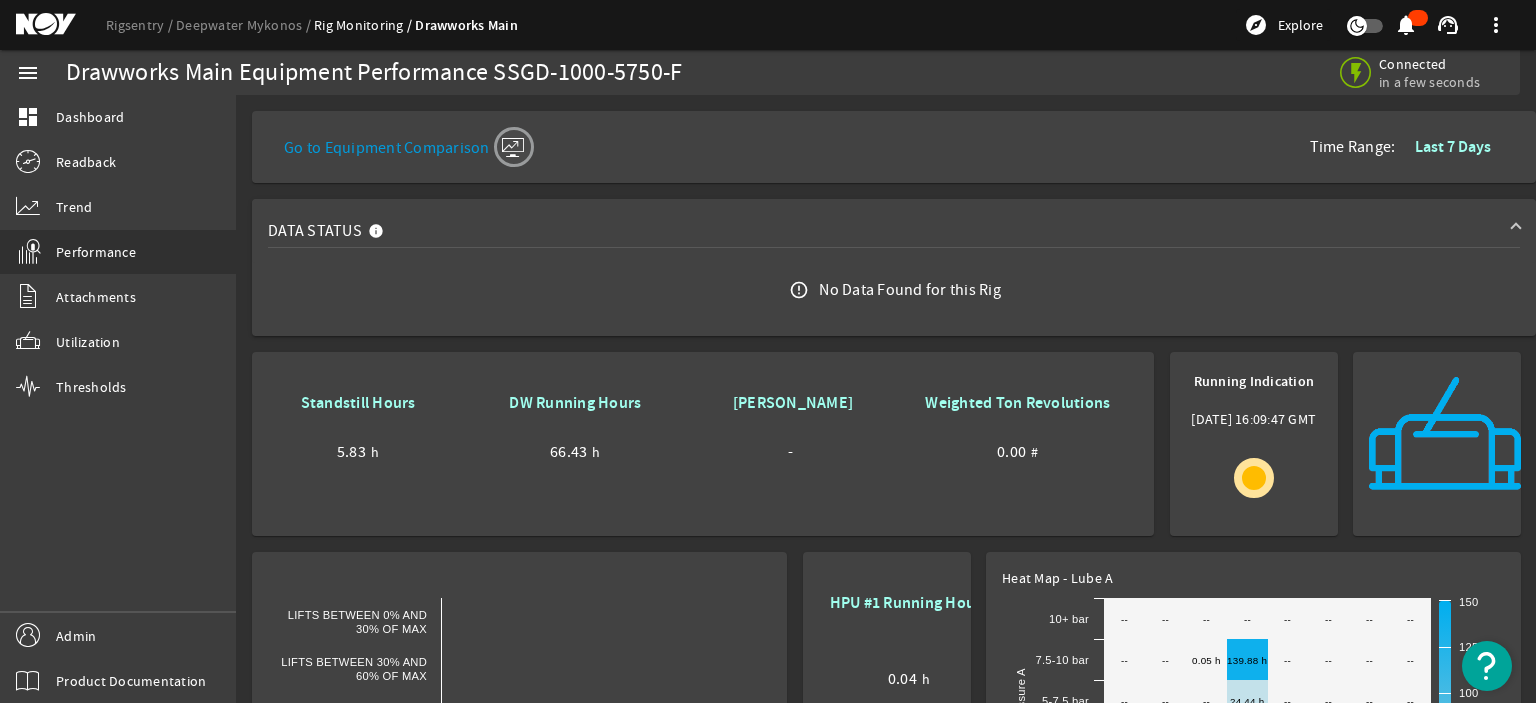 click on "Data Status" at bounding box center (890, 231) 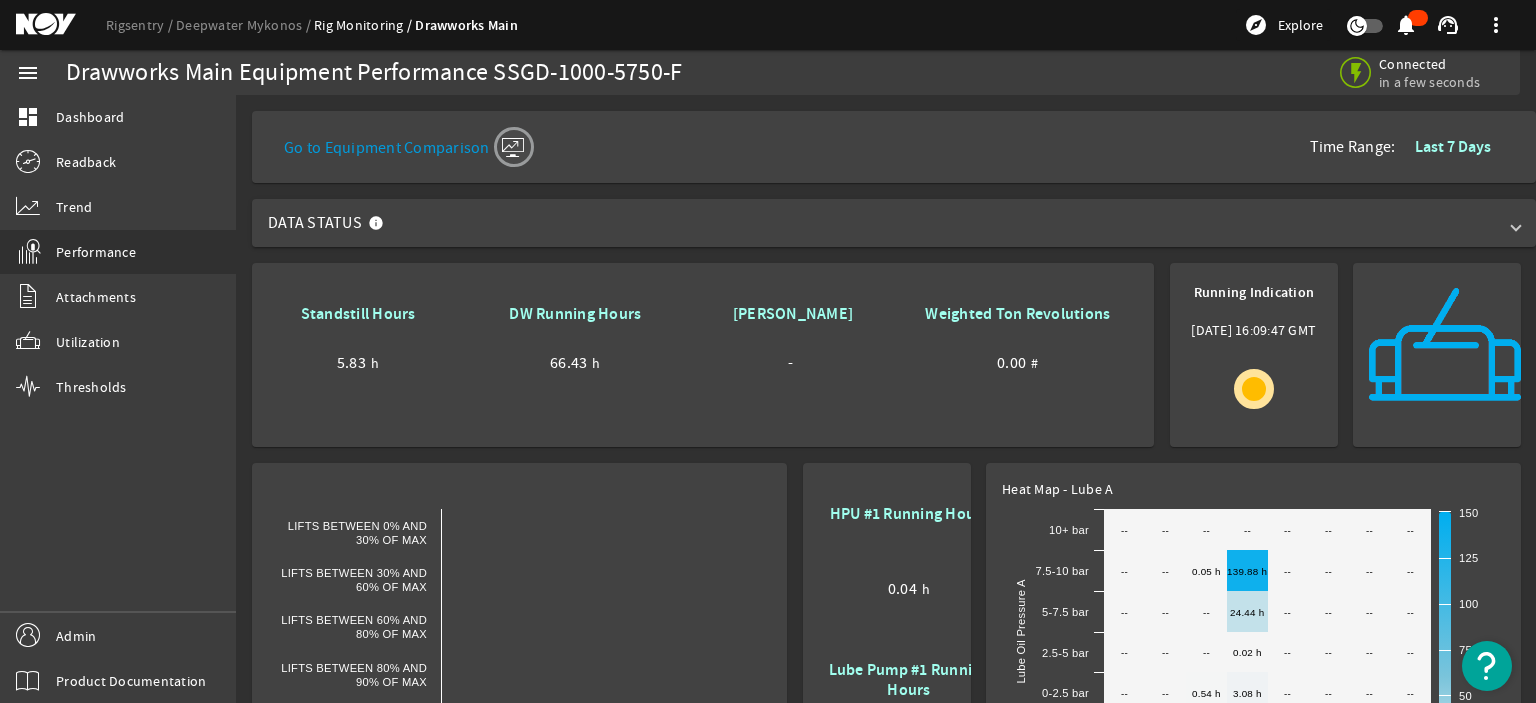 click on "Standstill Hours  5.83  h DW Running Hours  66.43  h Ton Miles  -  Weighted Ton Revolutions  0.00  #" 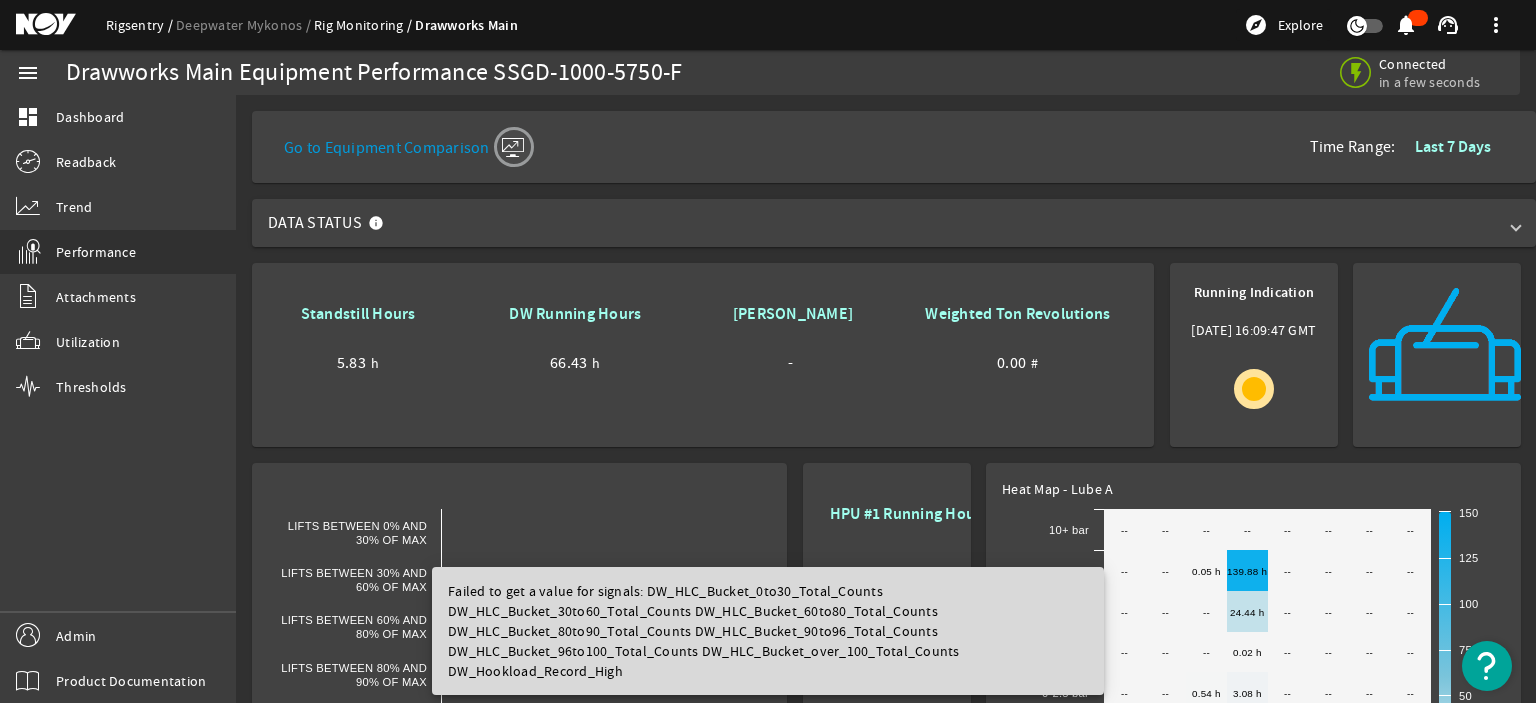 click on "Rigsentry" 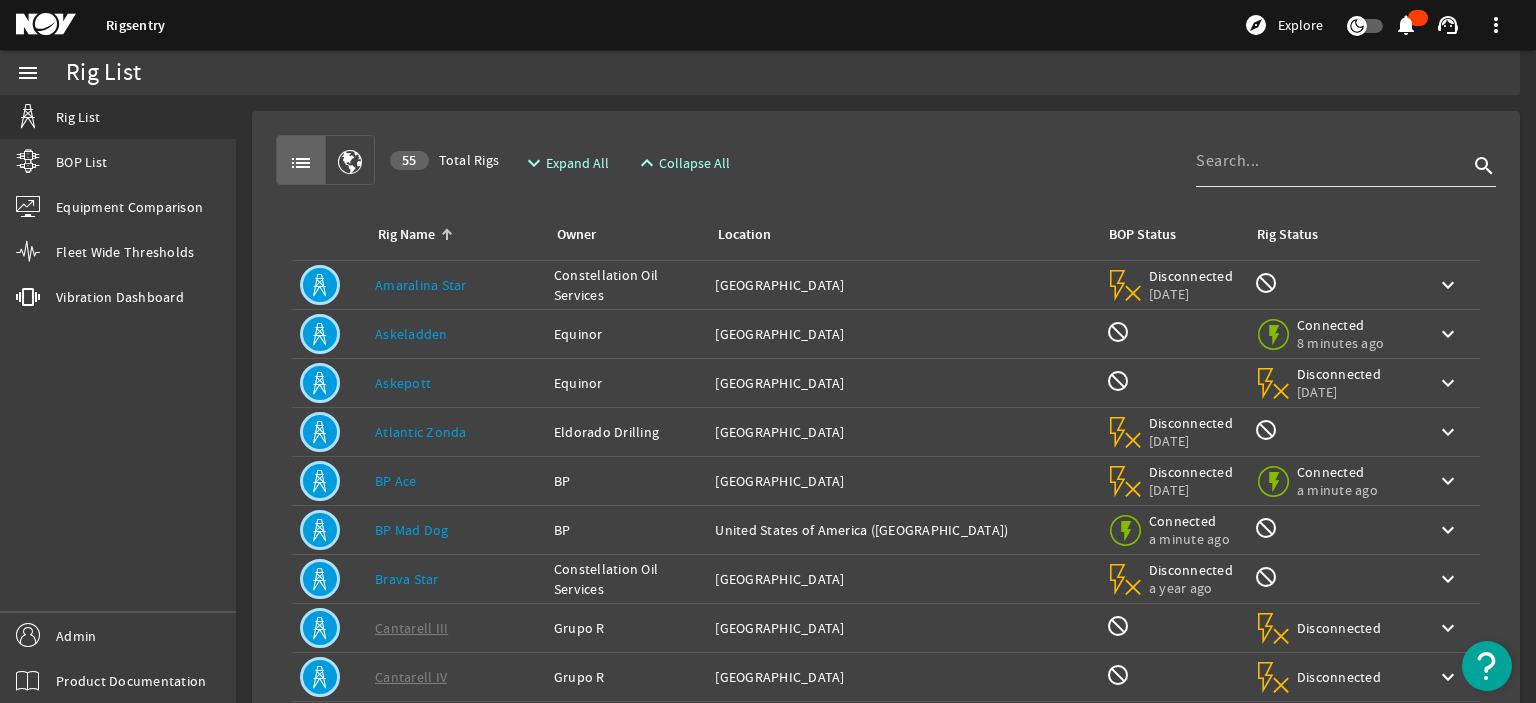 click 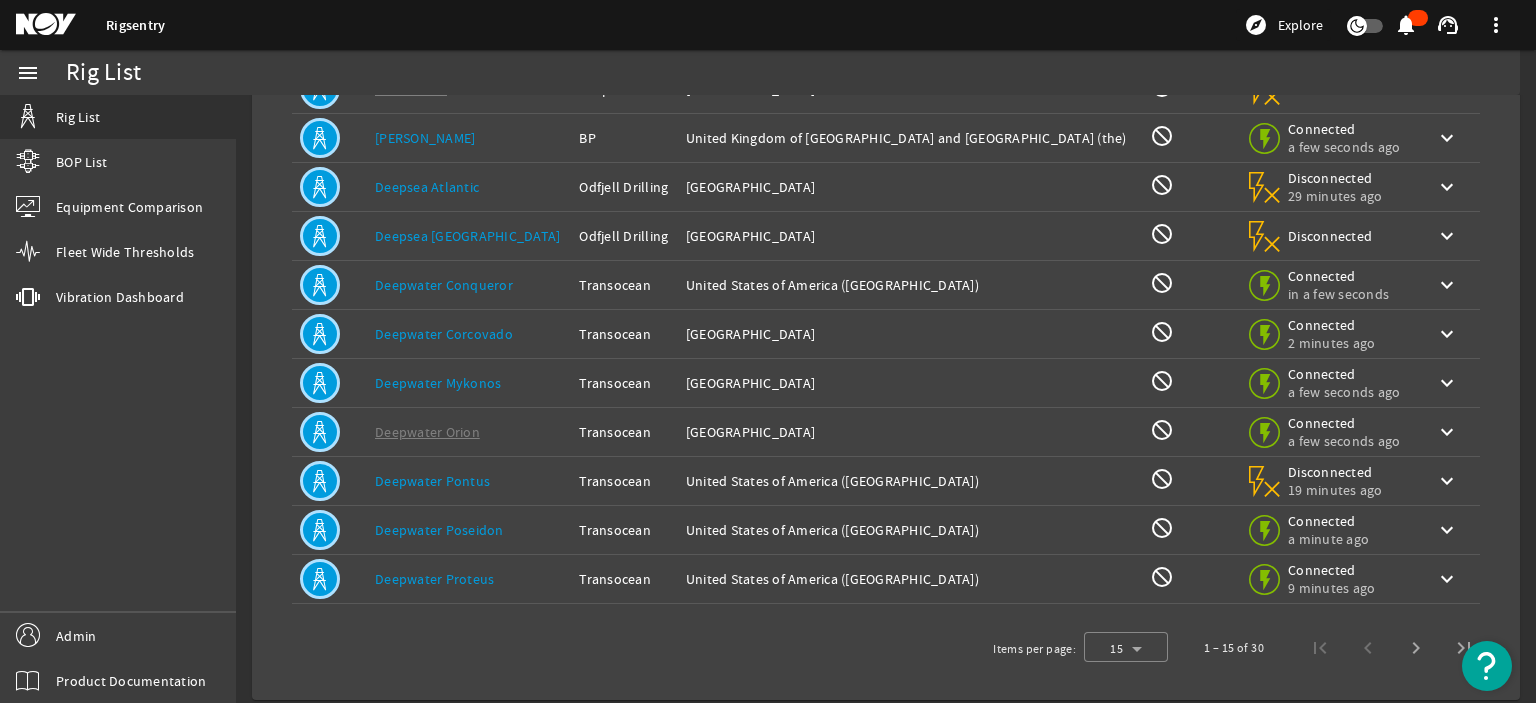scroll, scrollTop: 395, scrollLeft: 0, axis: vertical 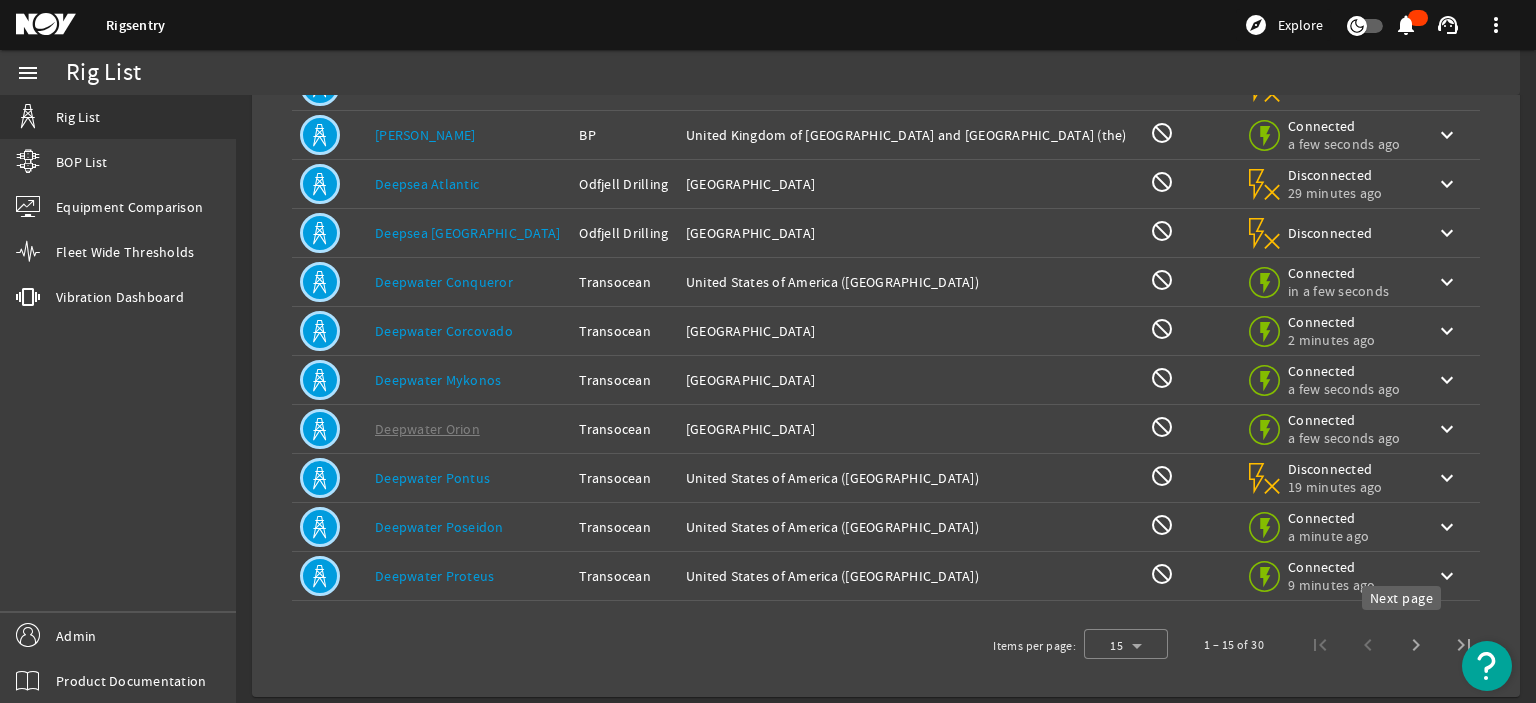 type on "drawwork" 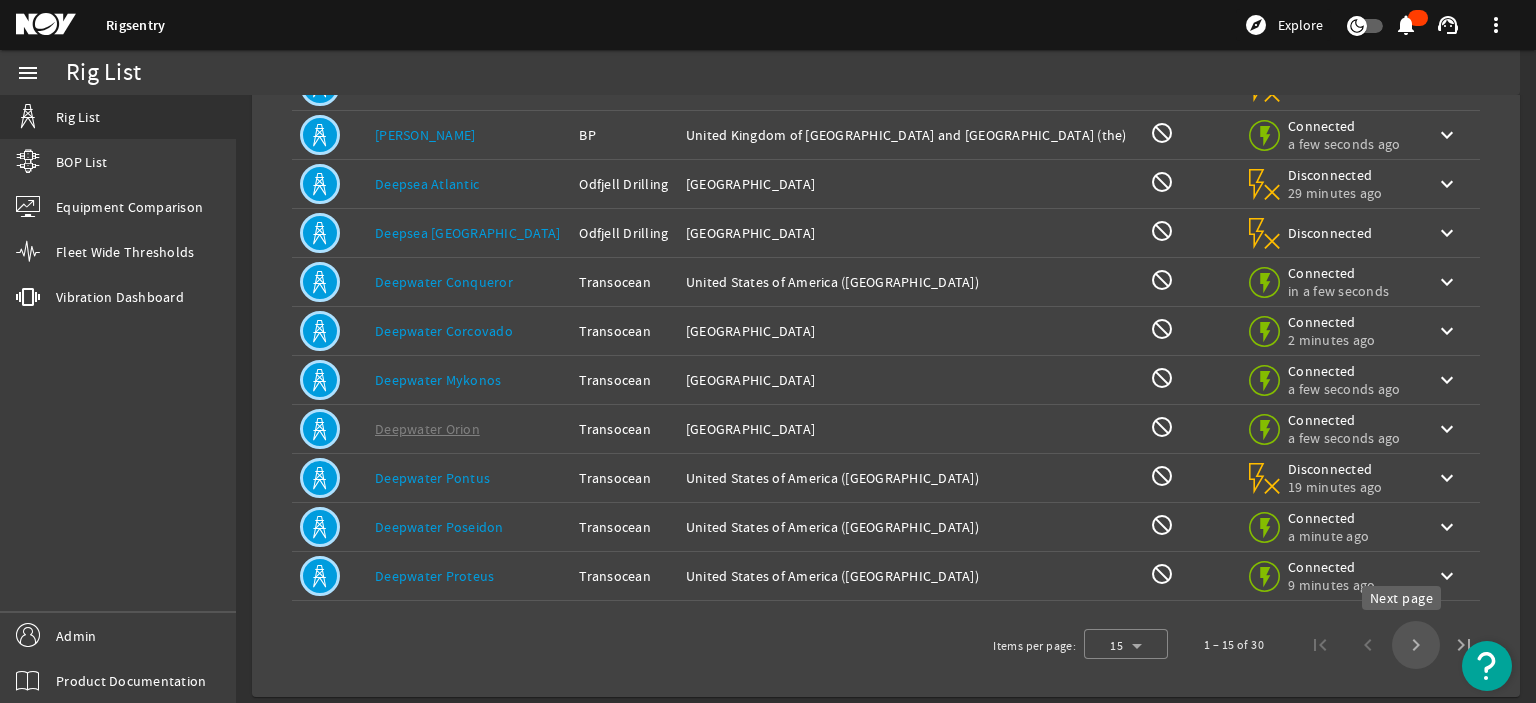 click 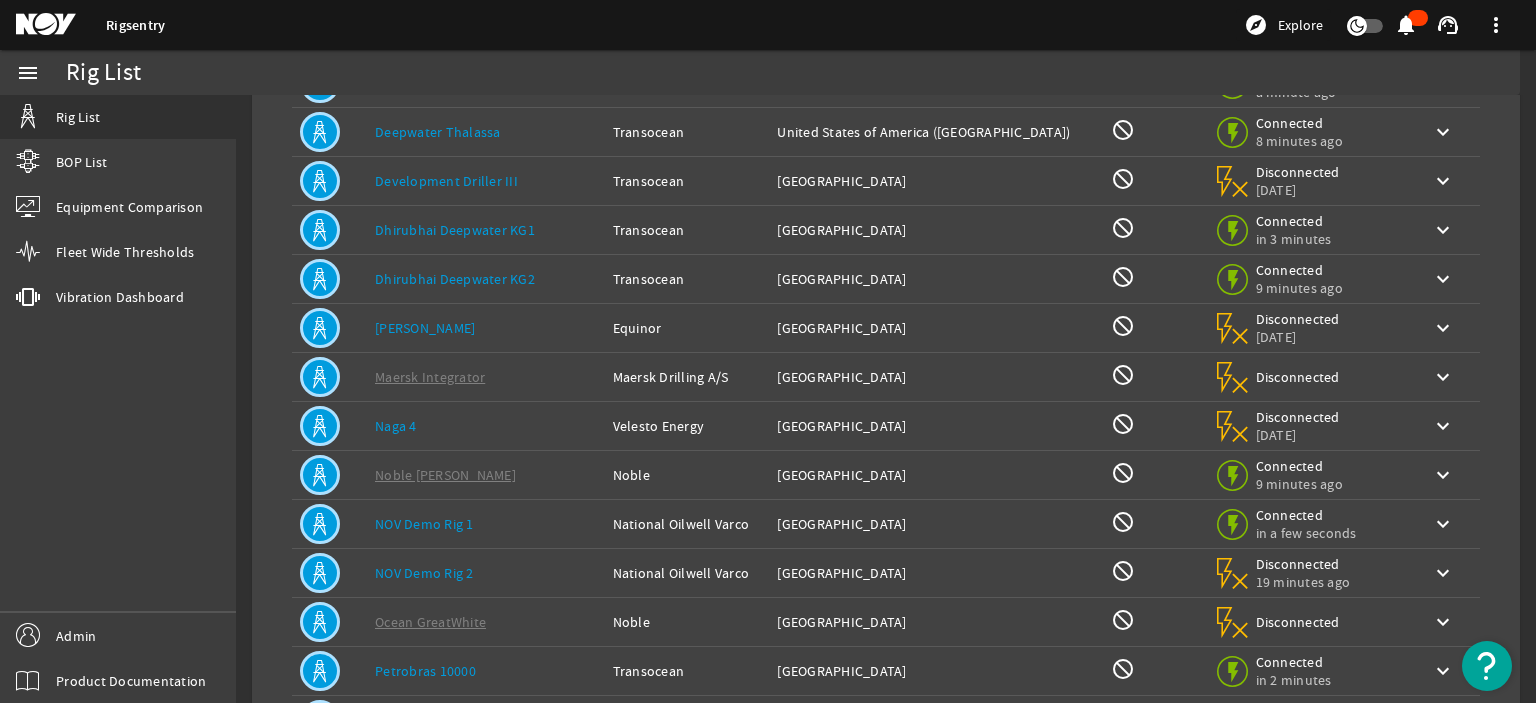 scroll, scrollTop: 260, scrollLeft: 0, axis: vertical 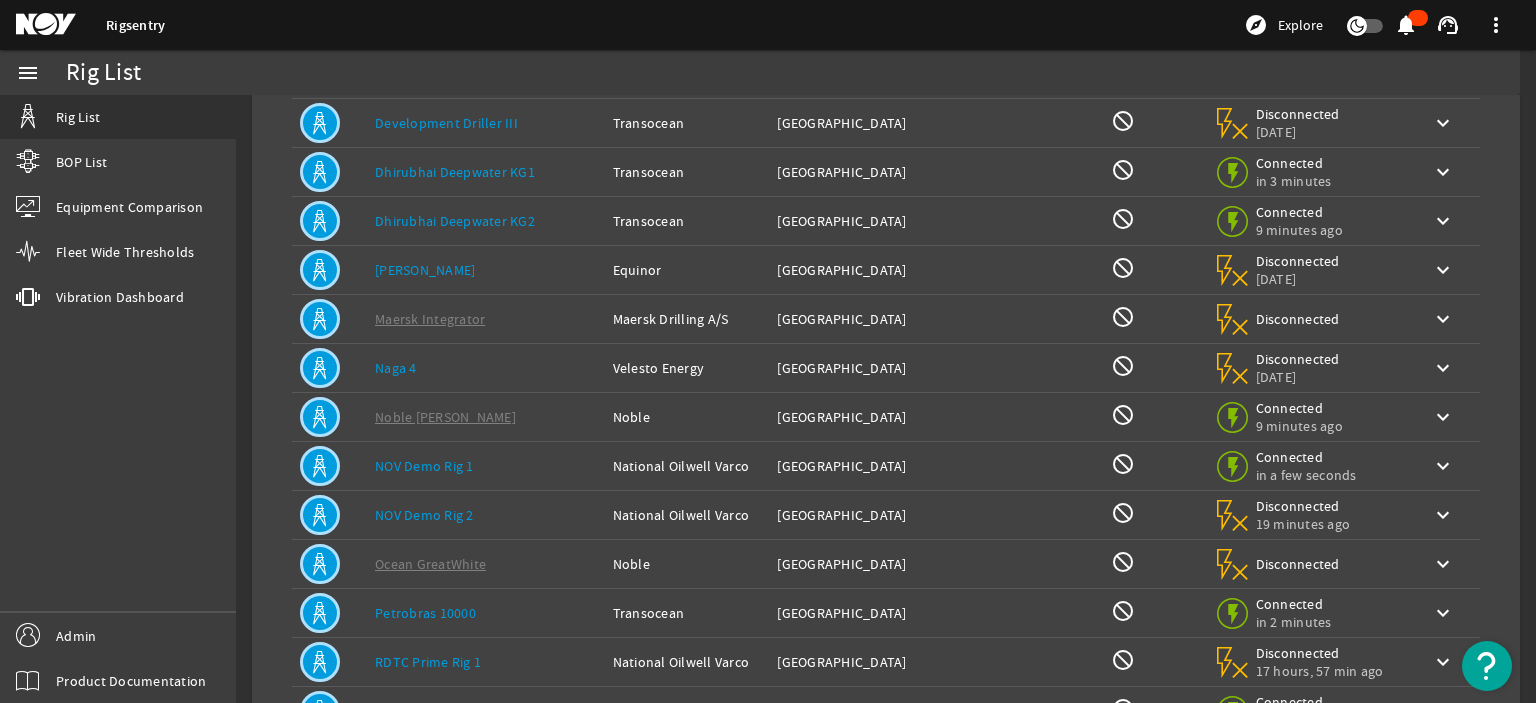 click on "NOV Demo Rig 1" 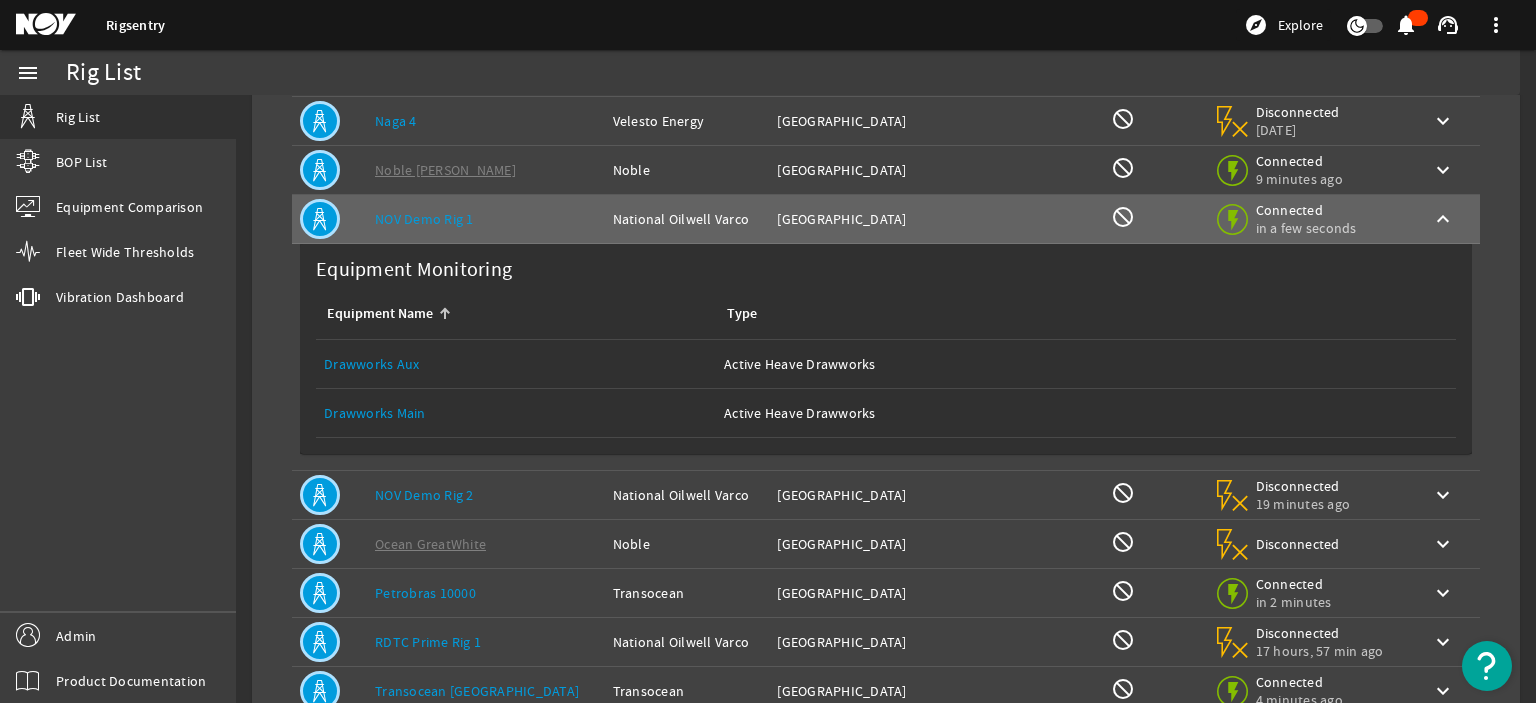 scroll, scrollTop: 508, scrollLeft: 0, axis: vertical 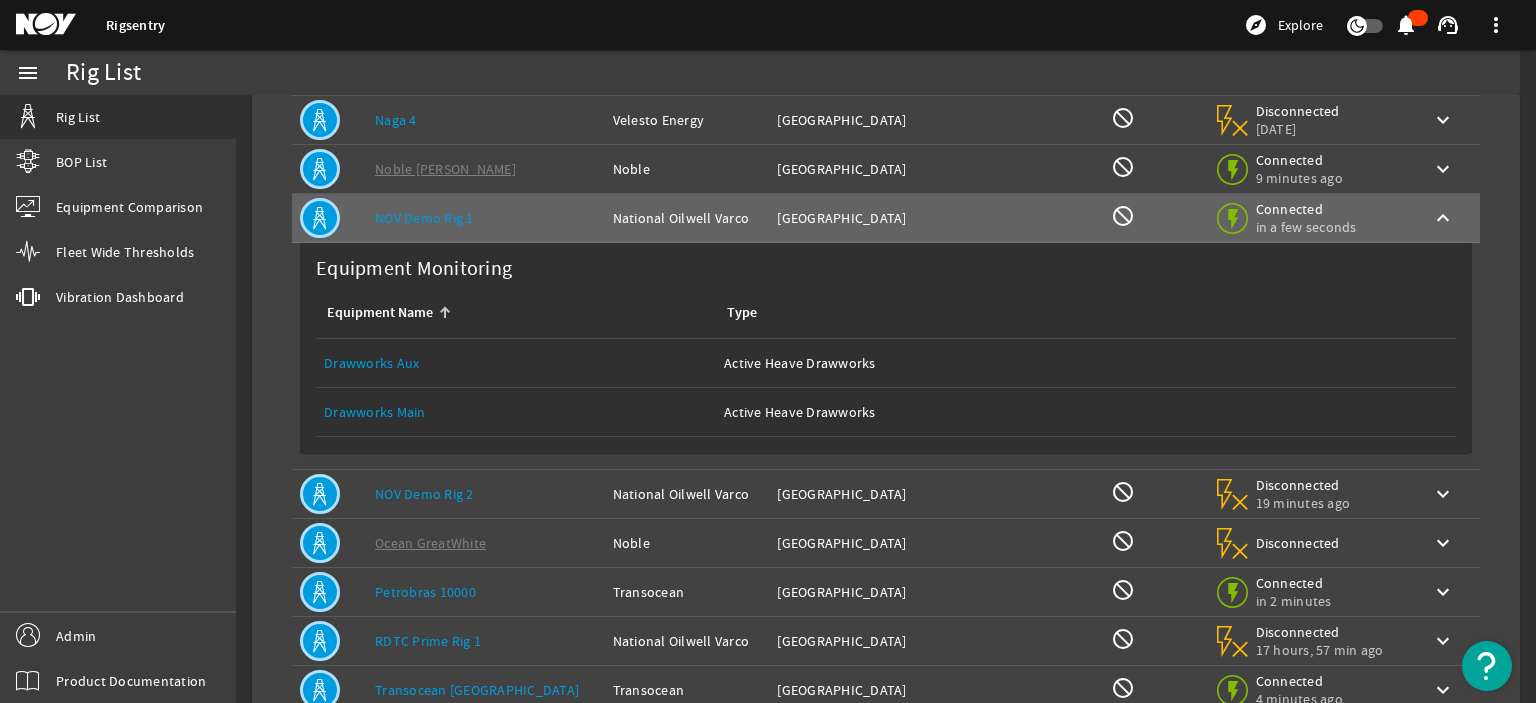 click on "Drawworks Main" 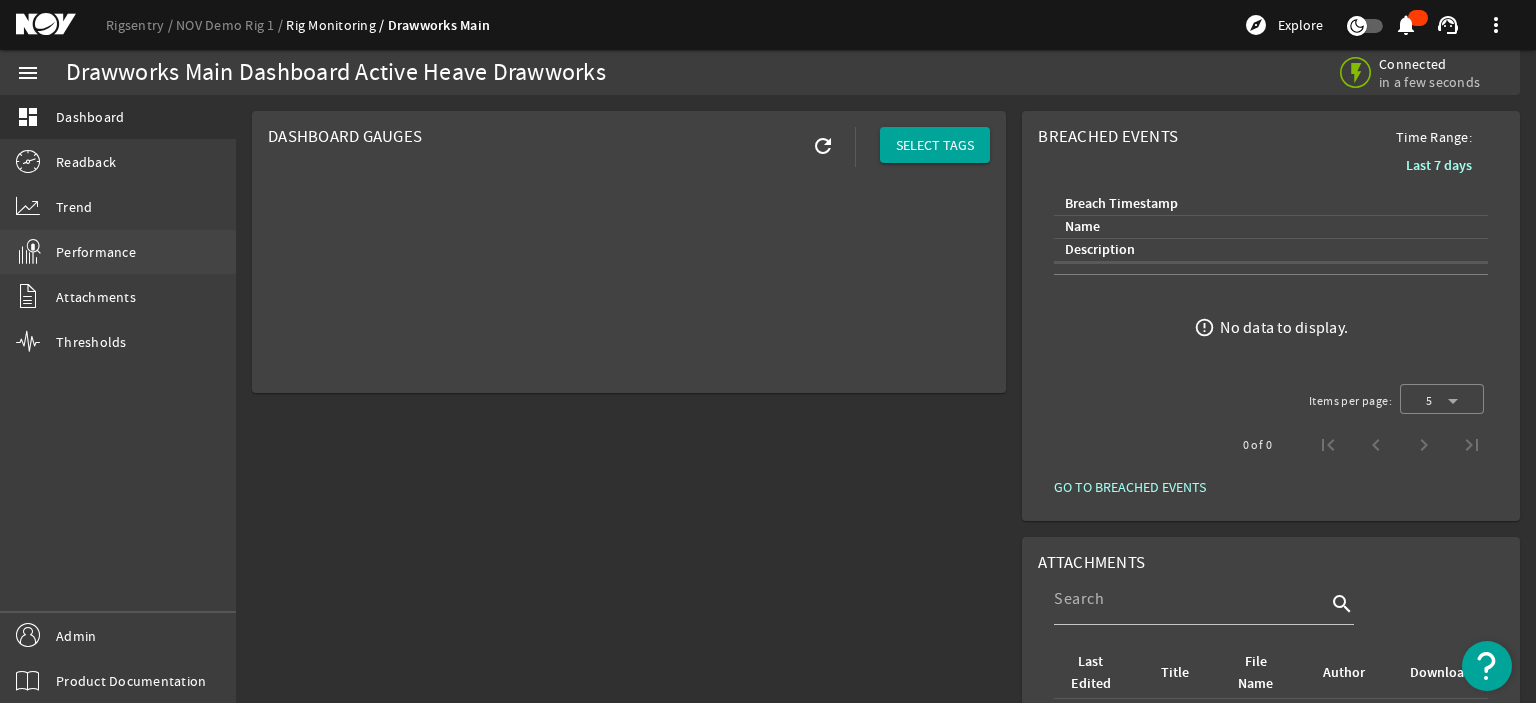 click on "Performance" 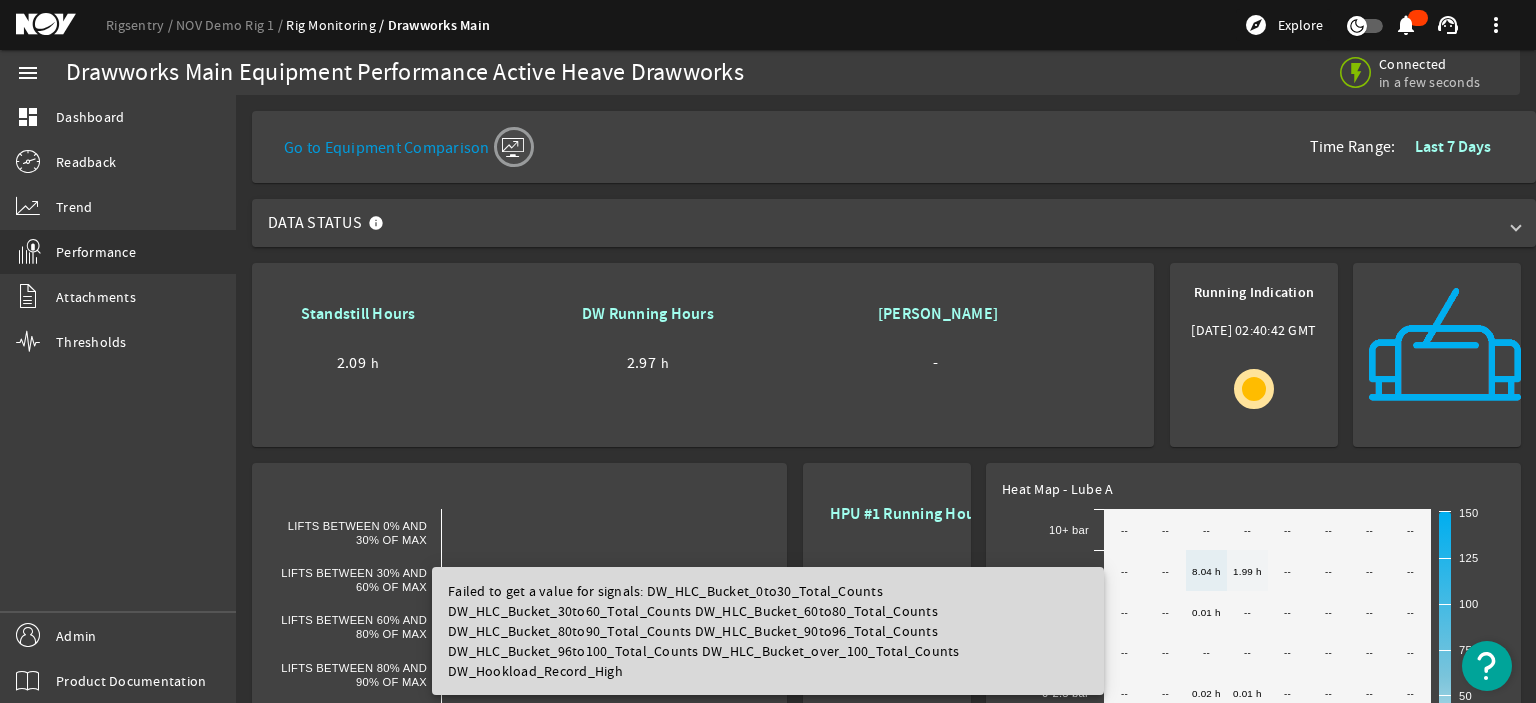 click on "Standstill Hours  2.09  h DW Running Hours  2.97  h Ton Miles  -" 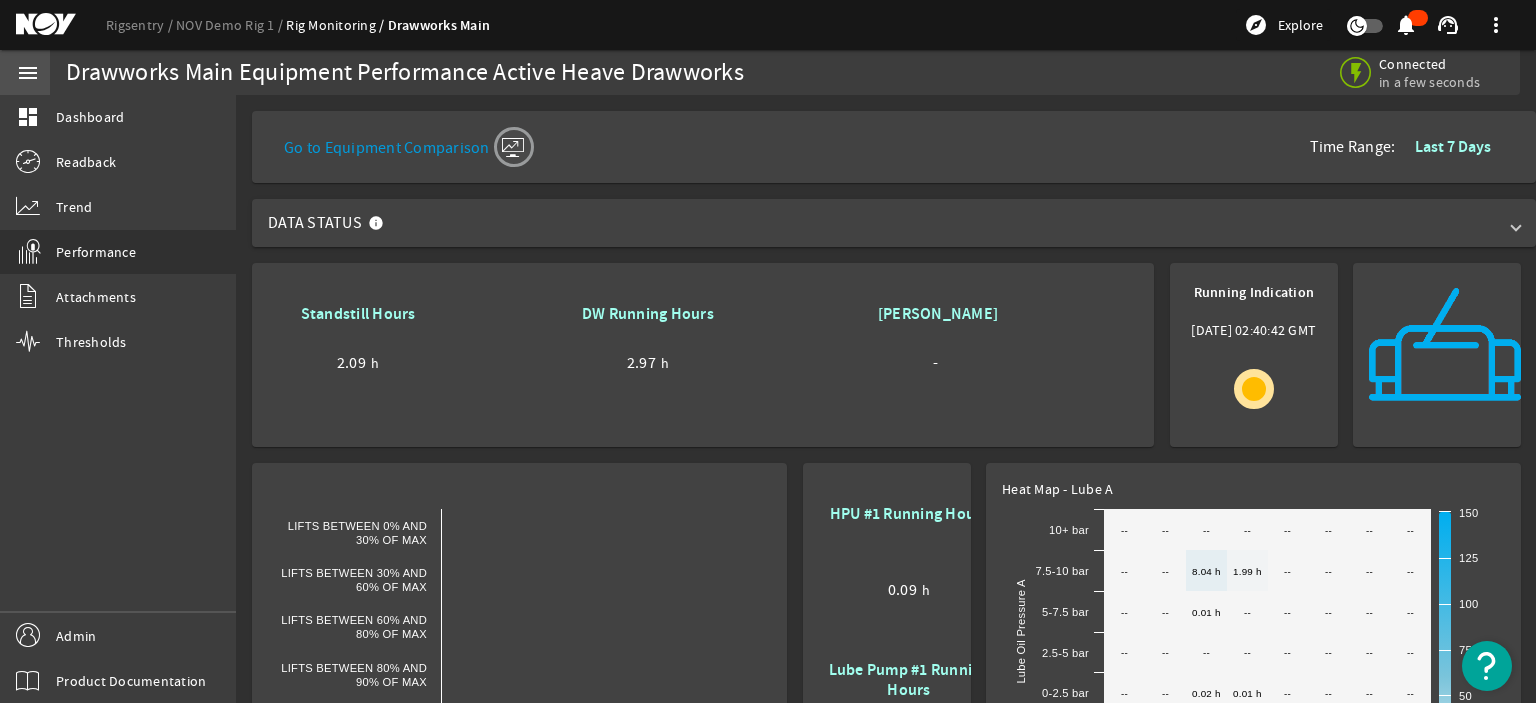 click on "menu" 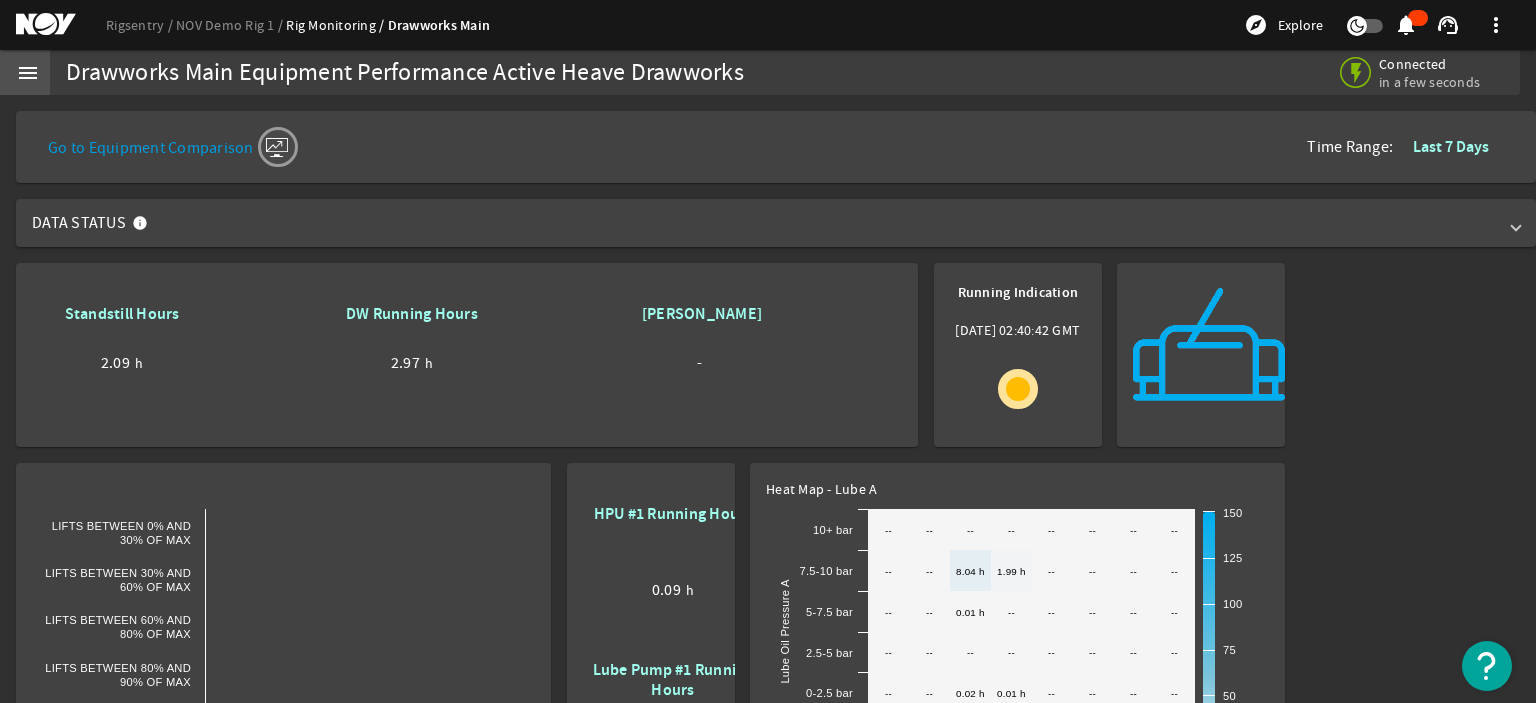 click on "menu" 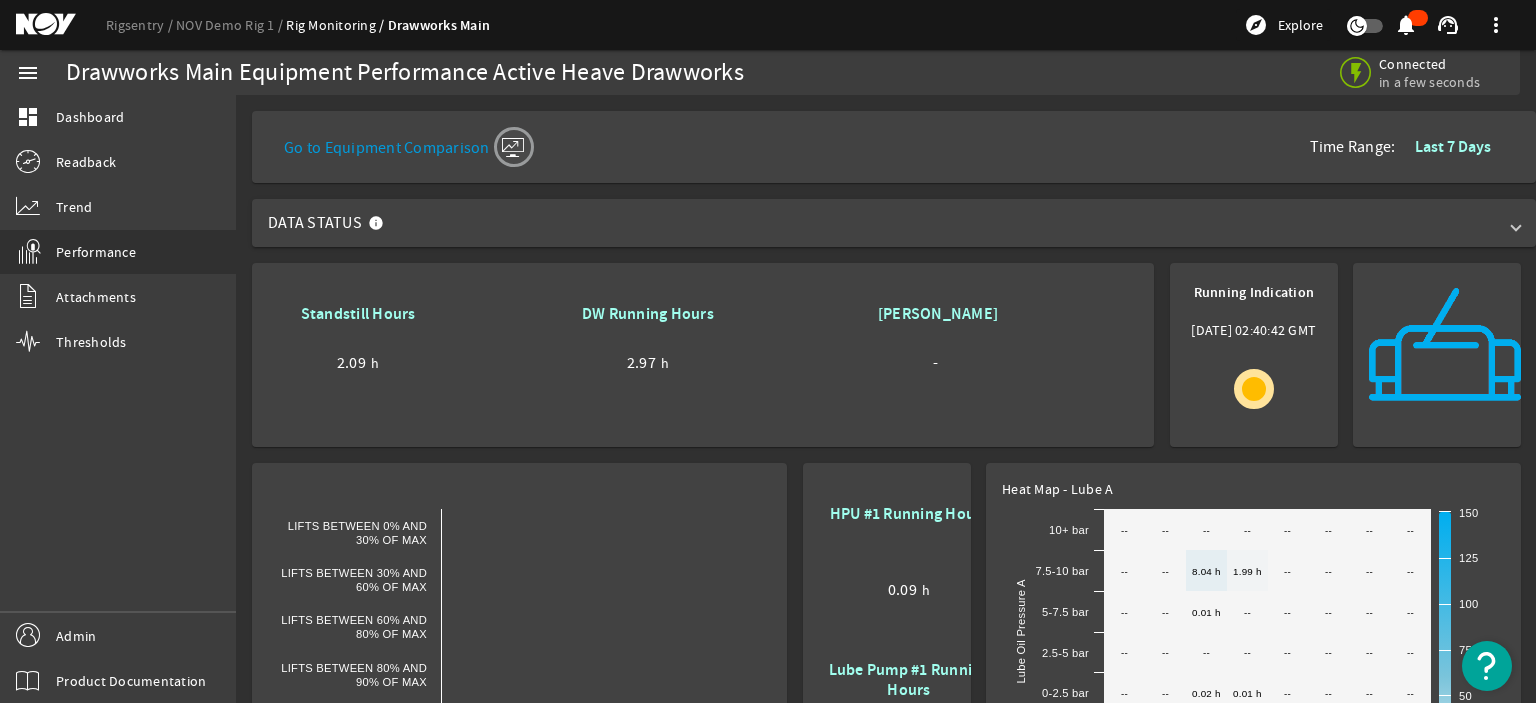 click on "Standstill Hours  2.09  h DW Running Hours  2.97  h Ton Miles  -" 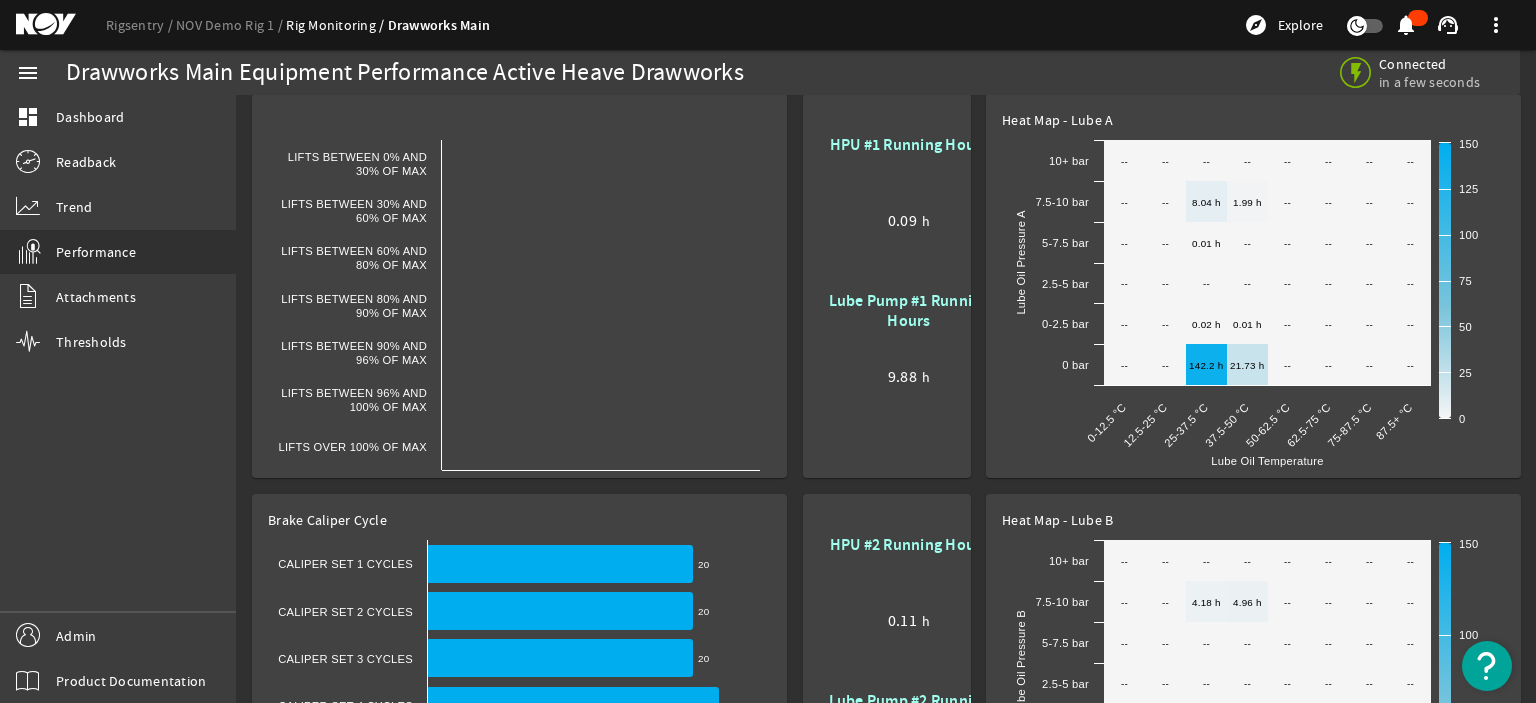 scroll, scrollTop: 0, scrollLeft: 0, axis: both 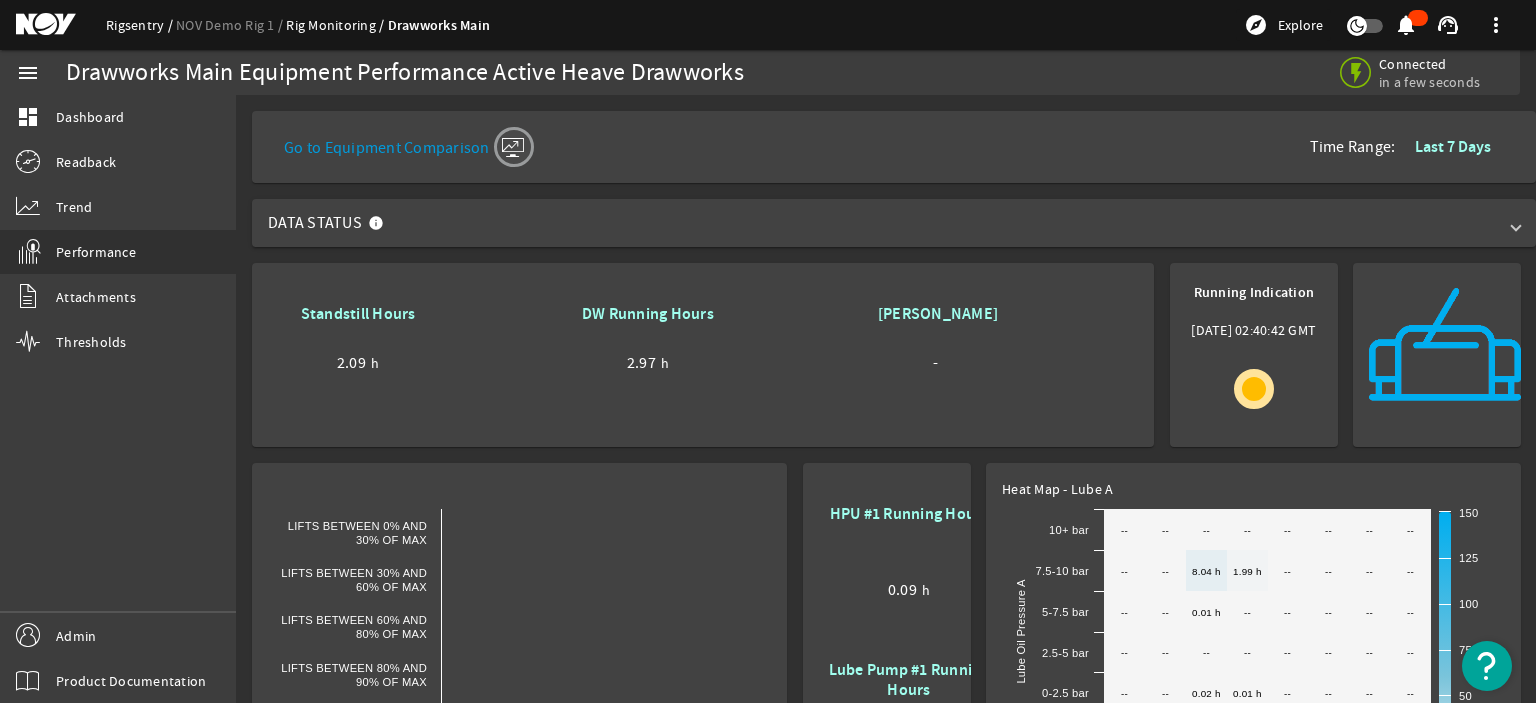 click on "Rigsentry" 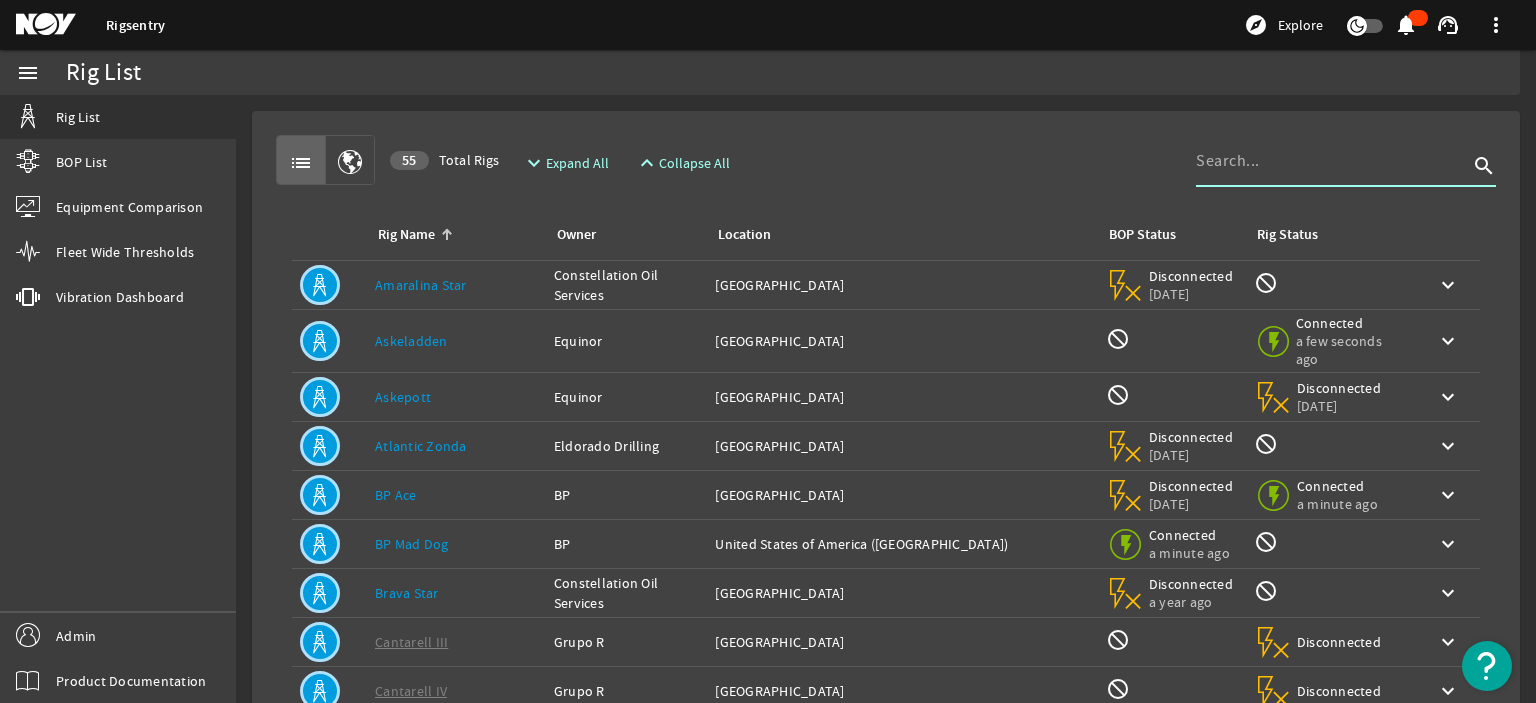 click at bounding box center (1332, 161) 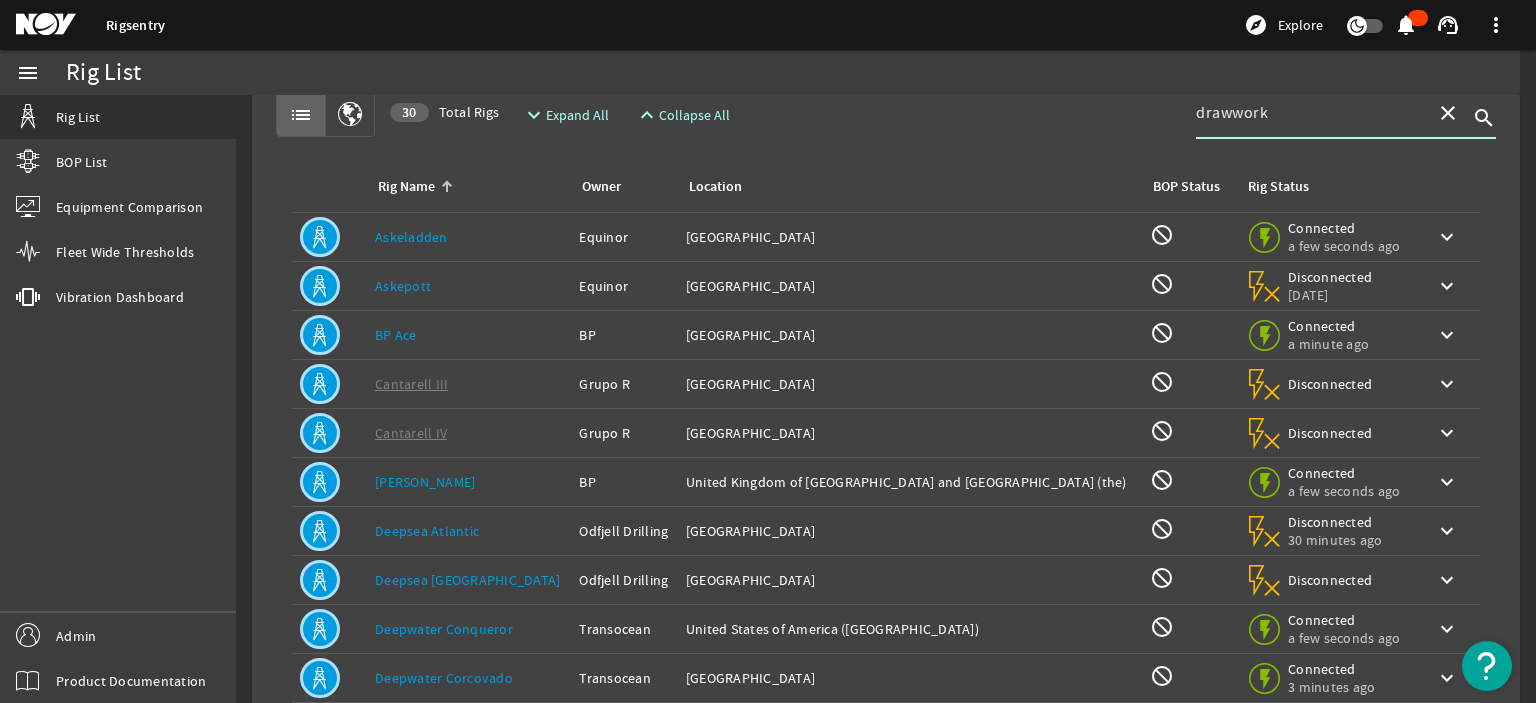 scroll, scrollTop: 52, scrollLeft: 0, axis: vertical 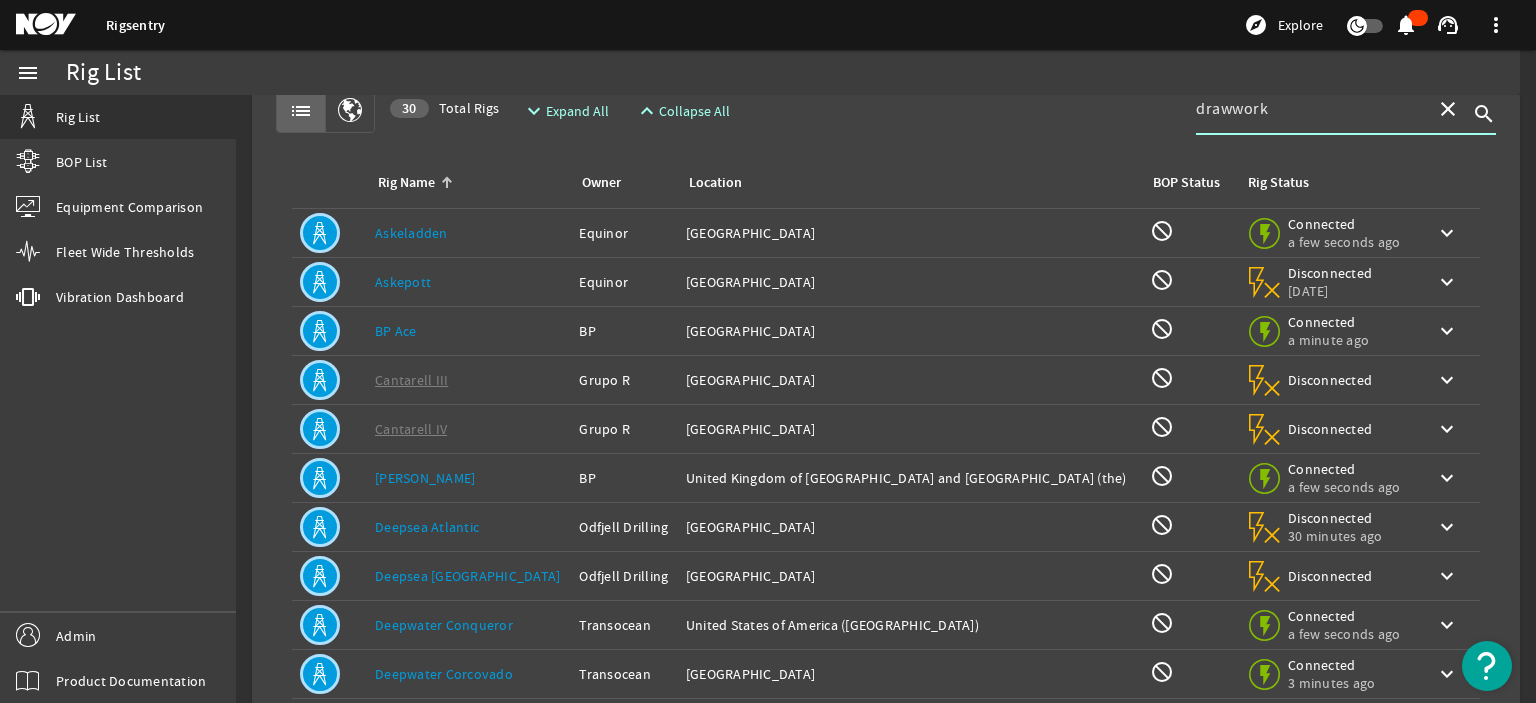 type on "drawwork" 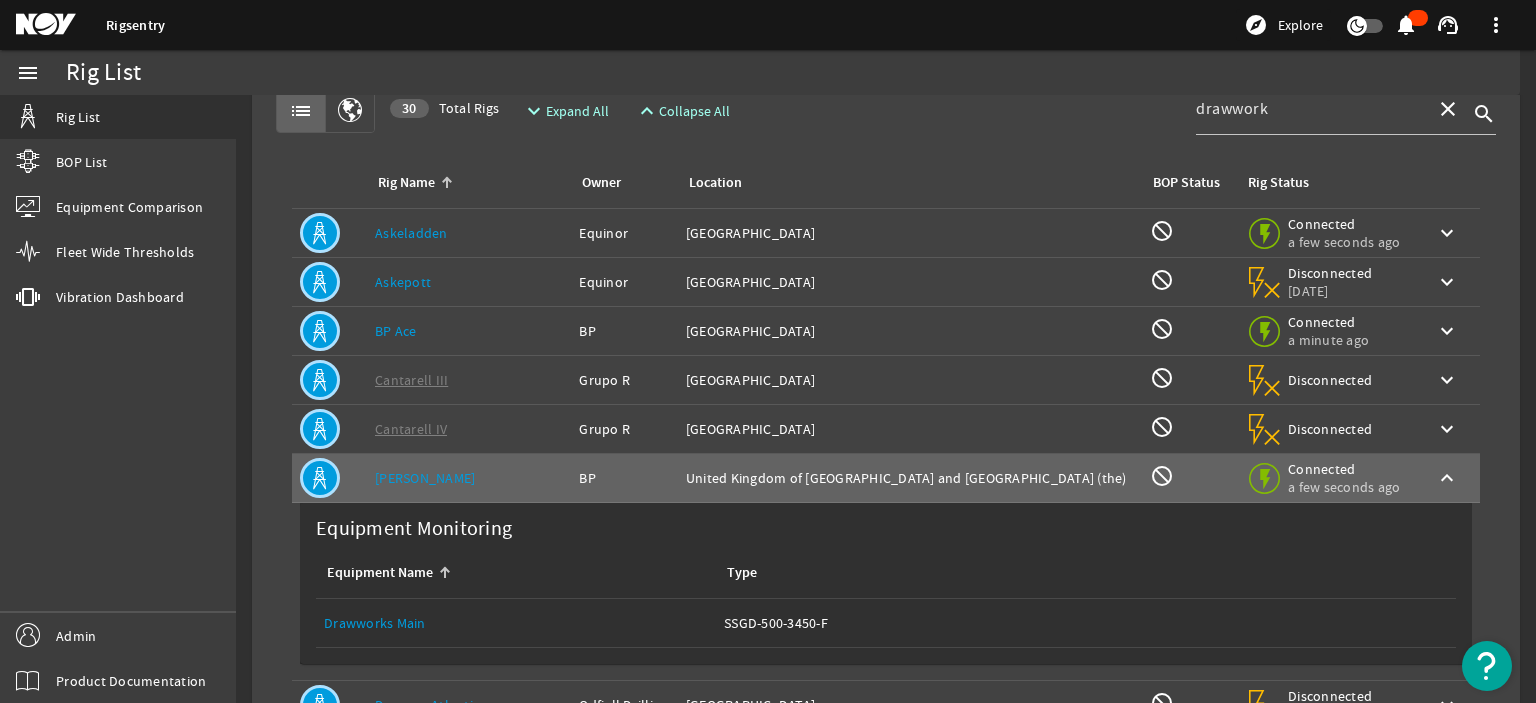 click on "Drawworks Main" 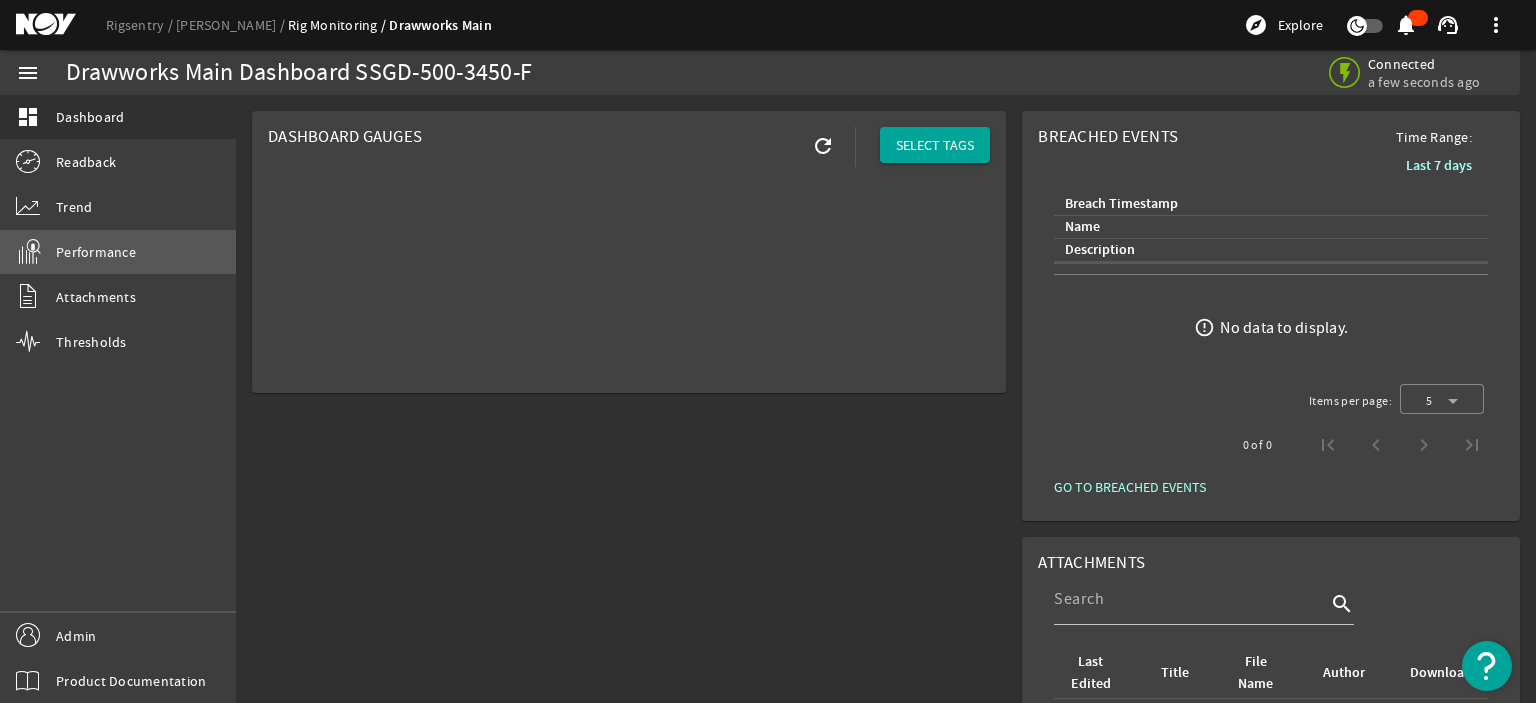 click on "Performance" 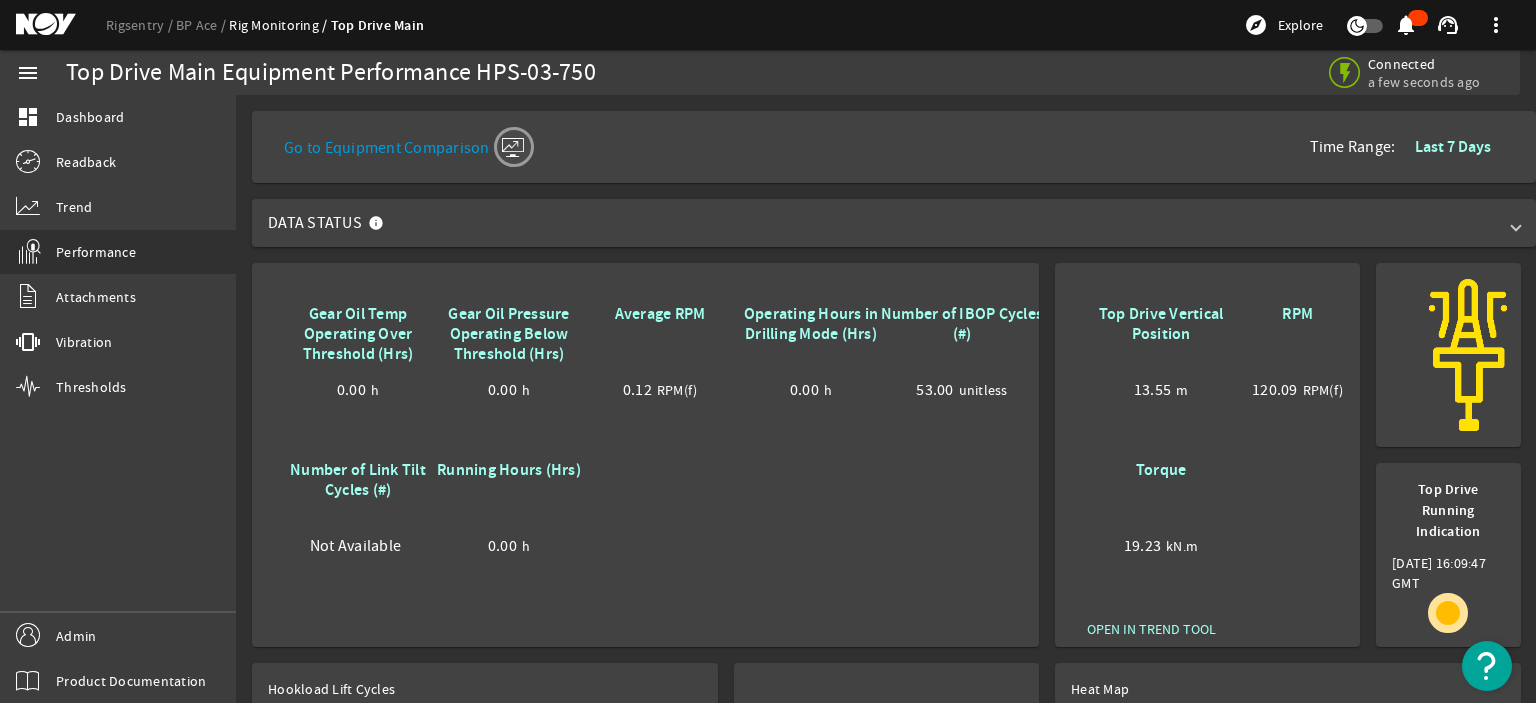 scroll, scrollTop: 0, scrollLeft: 0, axis: both 